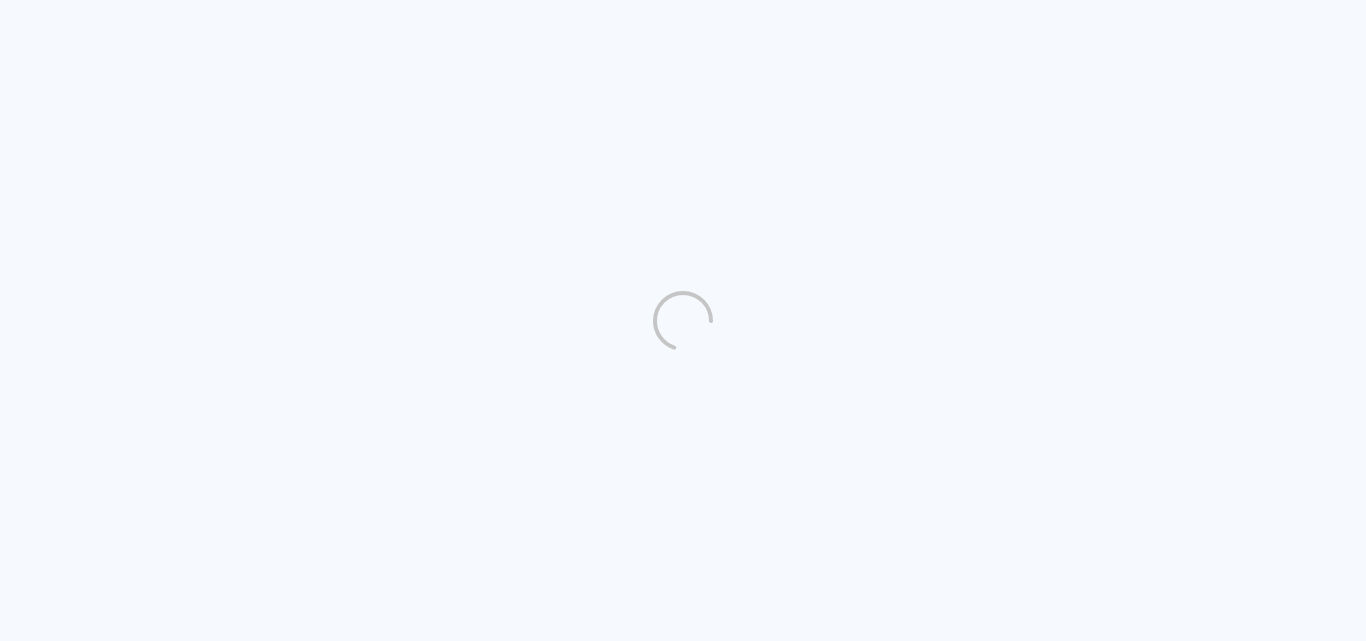 scroll, scrollTop: 0, scrollLeft: 0, axis: both 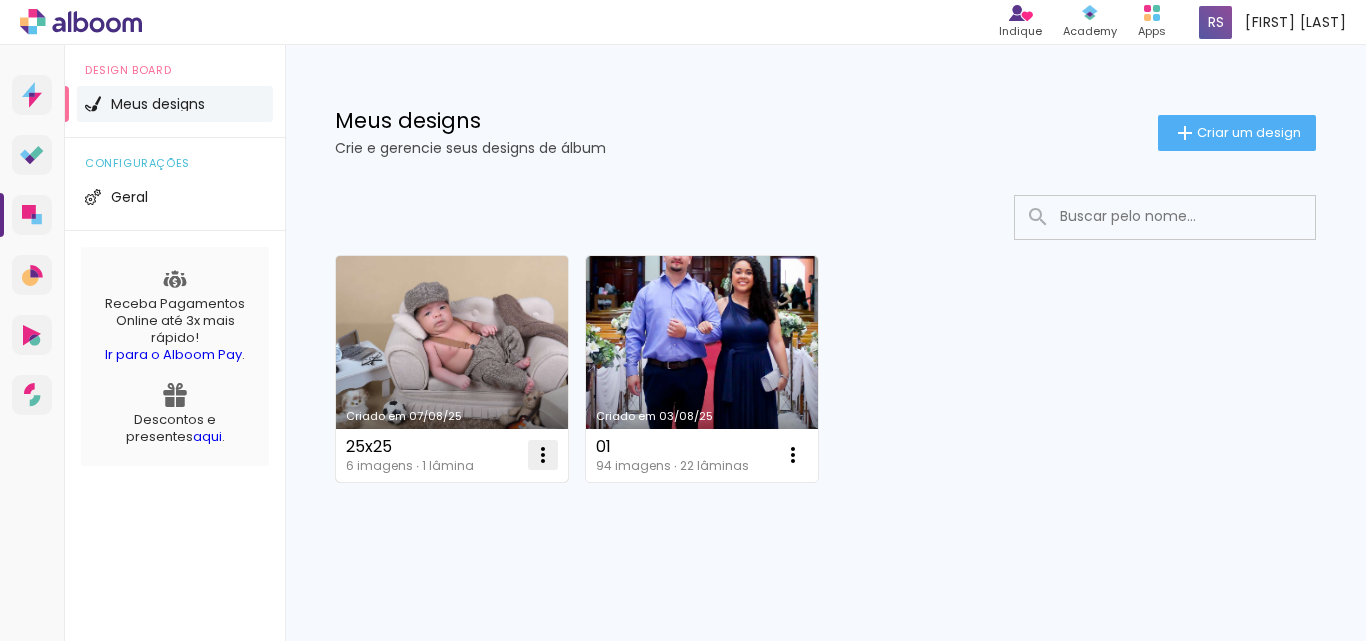 click at bounding box center [543, 455] 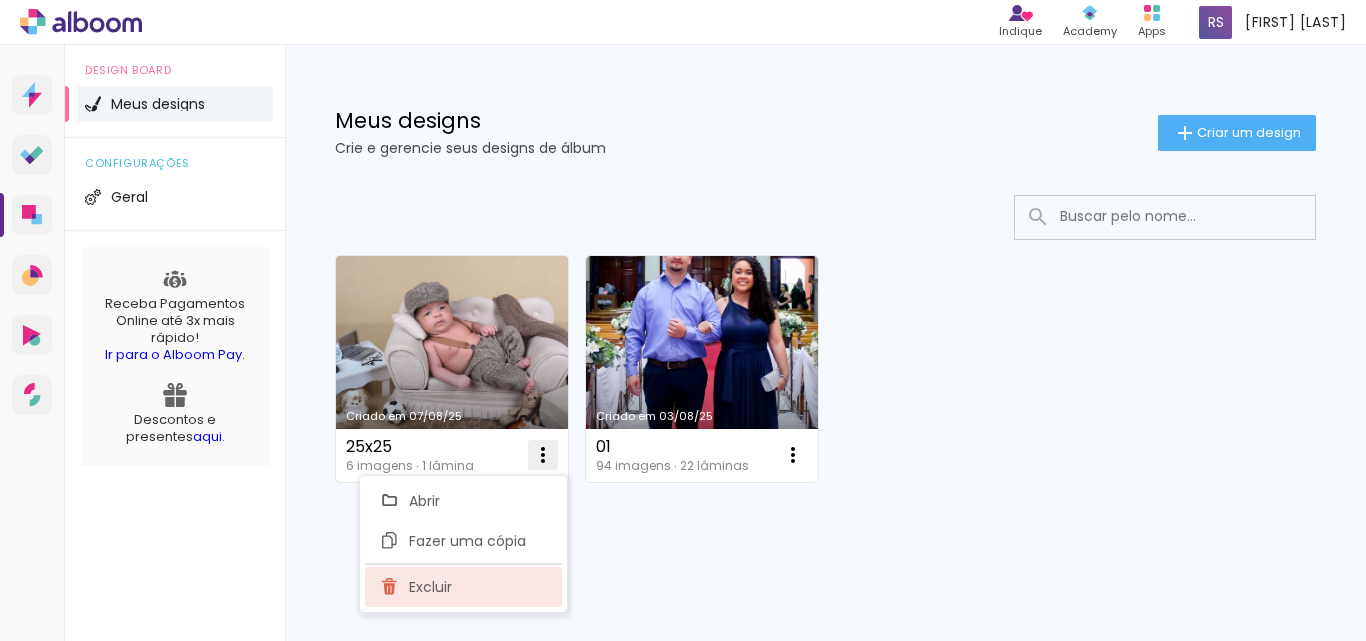 click on "Excluir" 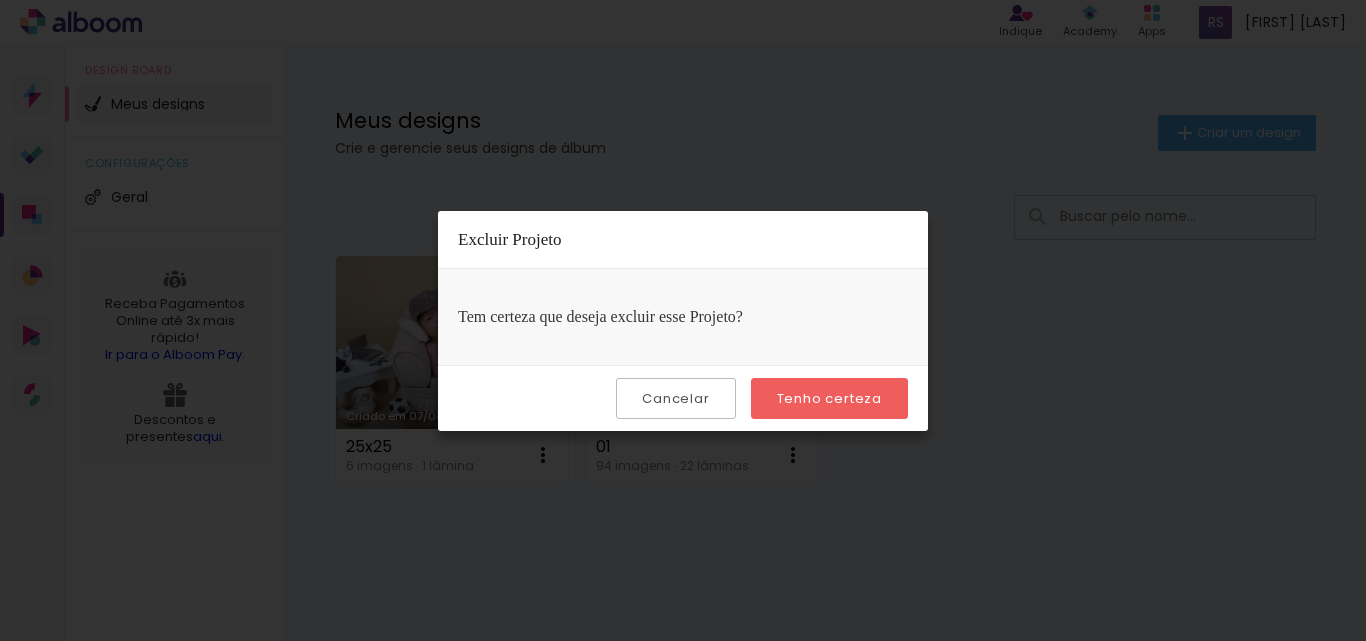 click on "Tenho certeza" at bounding box center (0, 0) 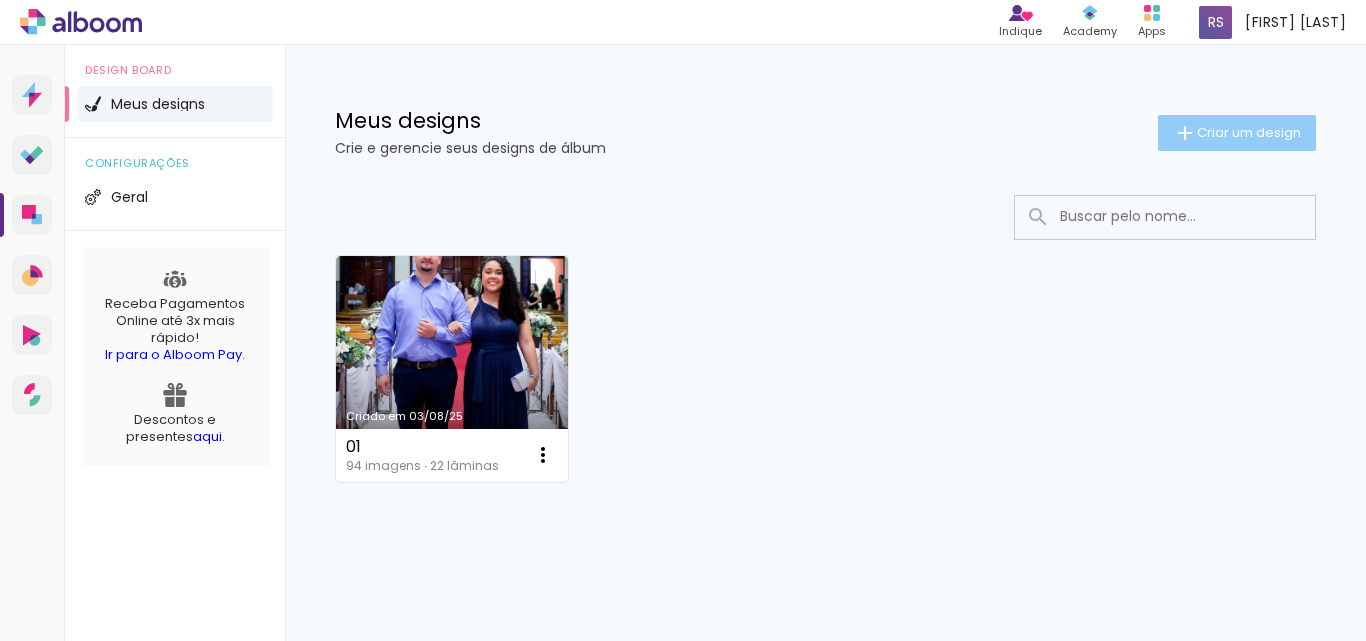 click on "Criar um design" 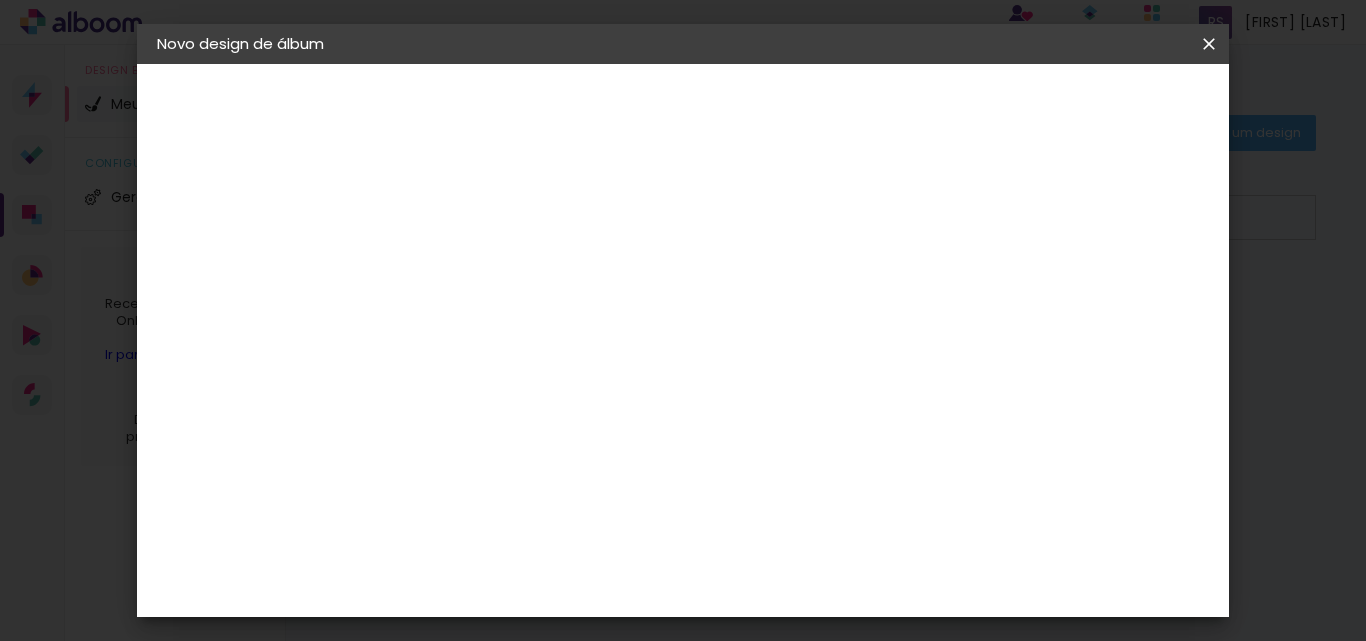 click at bounding box center (484, 268) 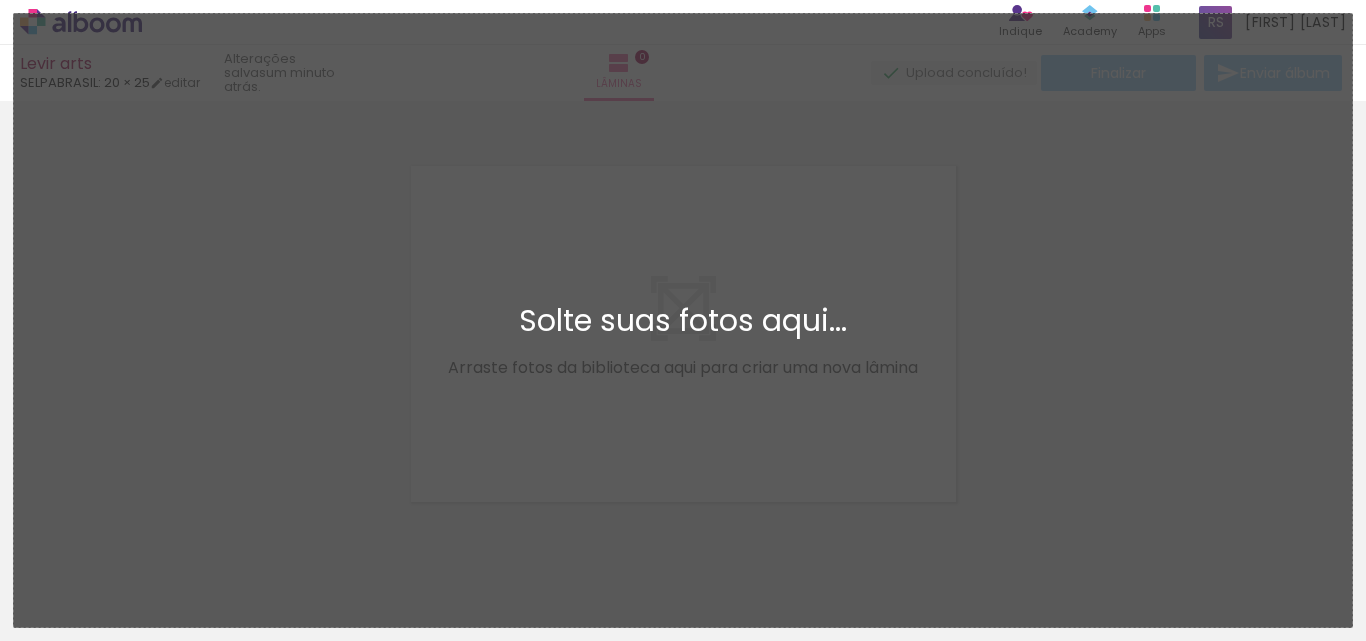 scroll, scrollTop: 26, scrollLeft: 0, axis: vertical 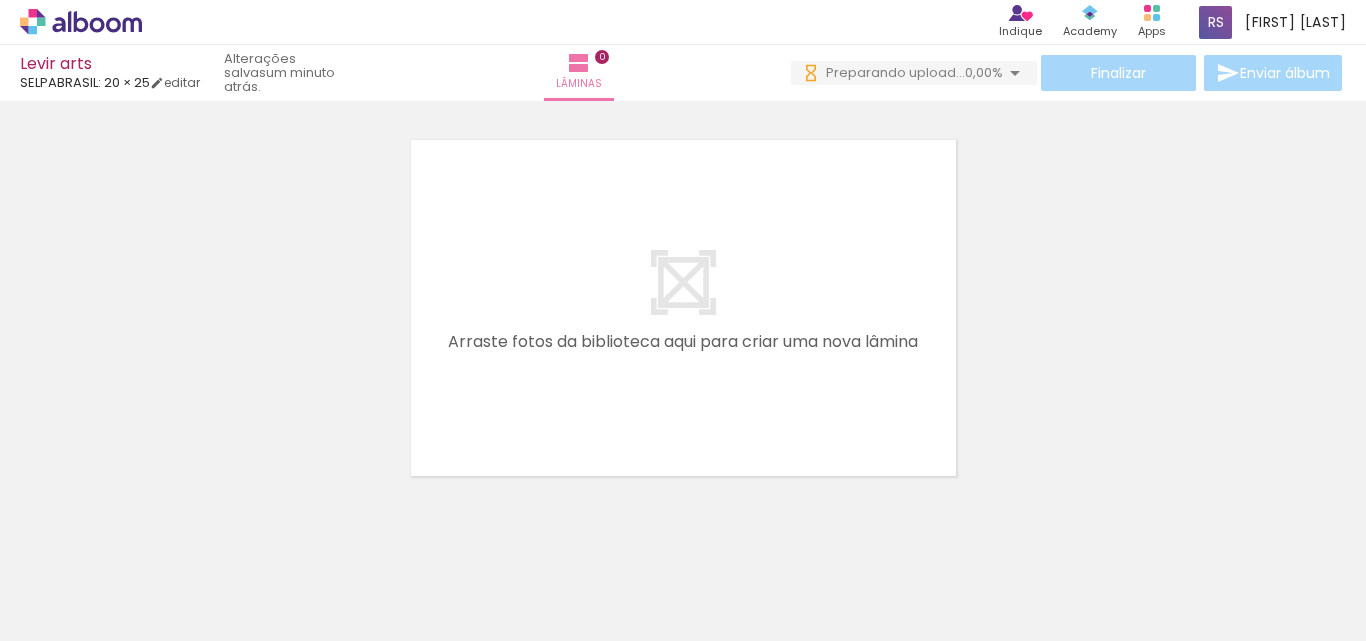 click at bounding box center [200, 573] 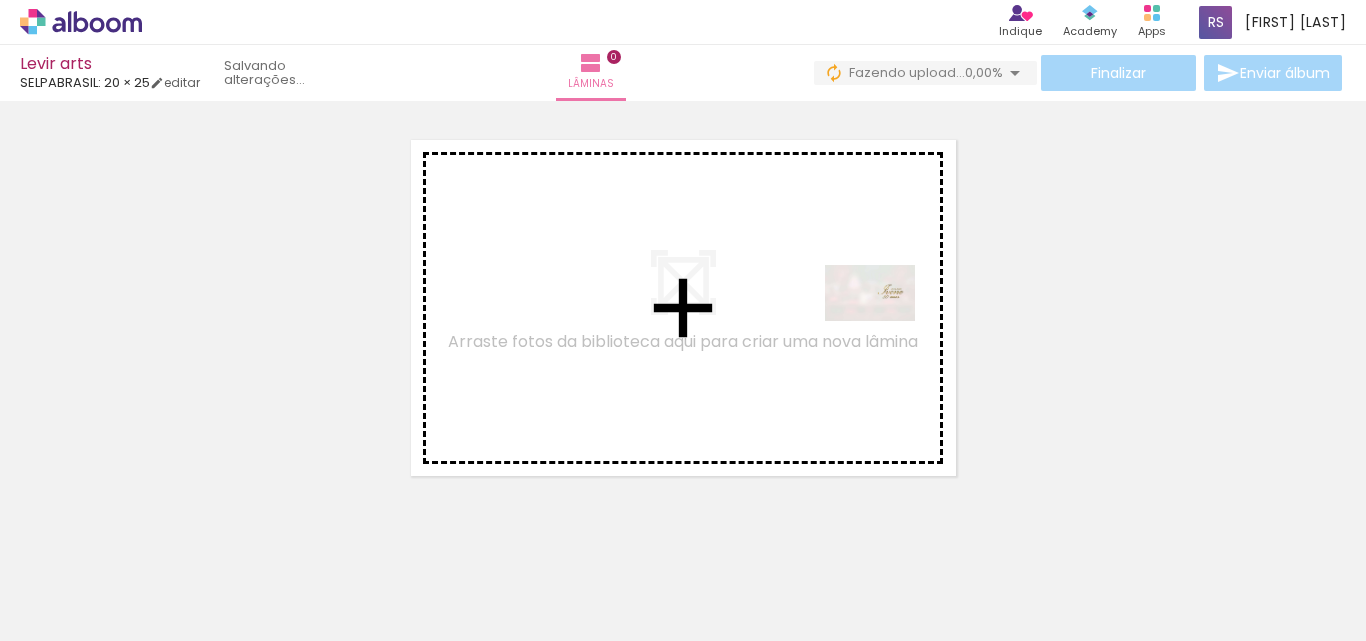 drag, startPoint x: 224, startPoint y: 587, endPoint x: 885, endPoint y: 325, distance: 711.03094 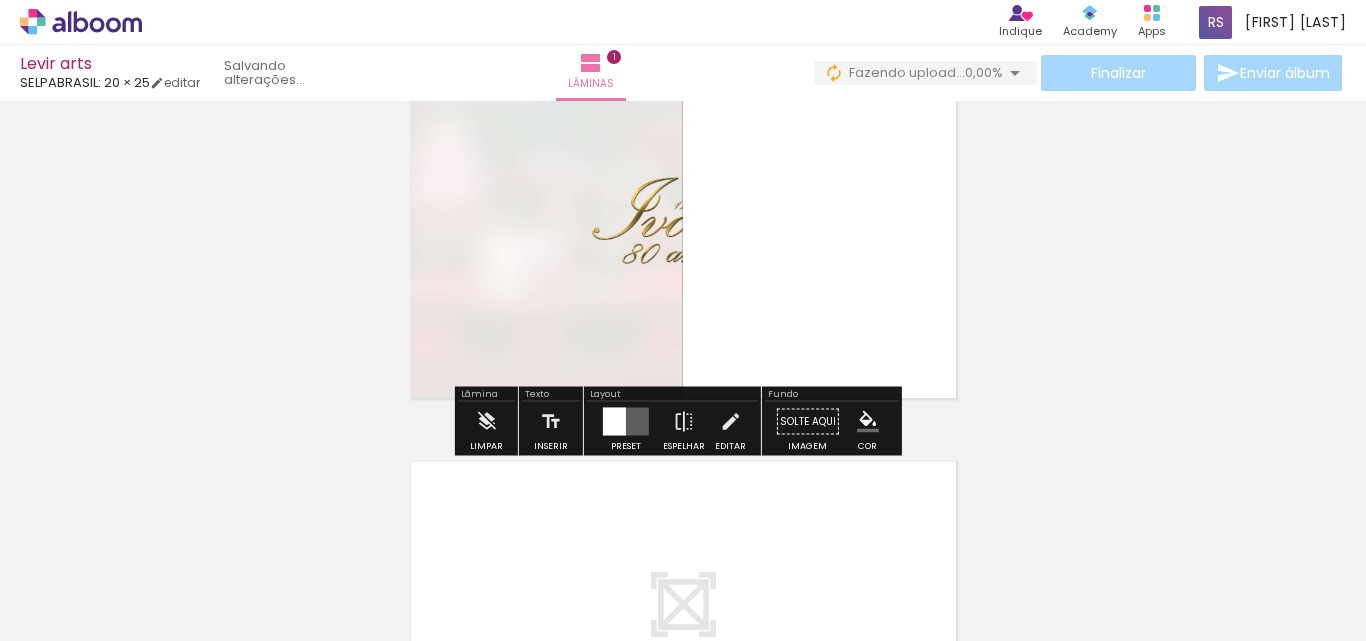 scroll, scrollTop: 226, scrollLeft: 0, axis: vertical 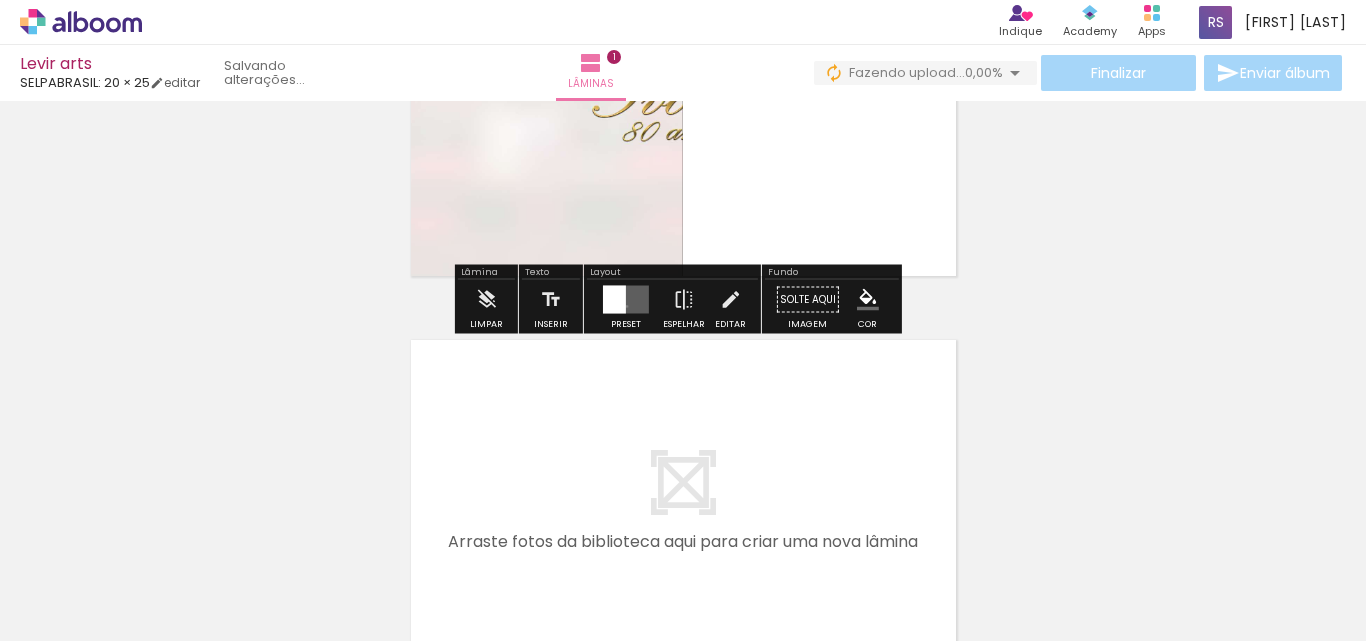 click at bounding box center (626, 300) 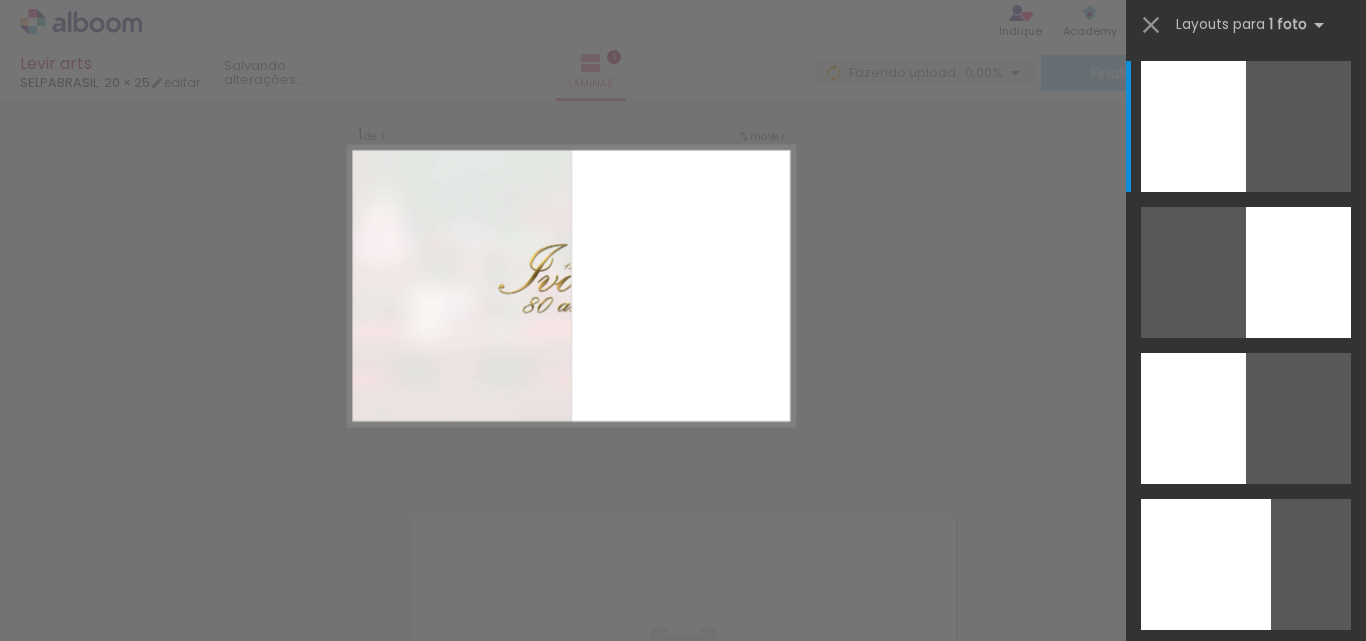 scroll, scrollTop: 26, scrollLeft: 0, axis: vertical 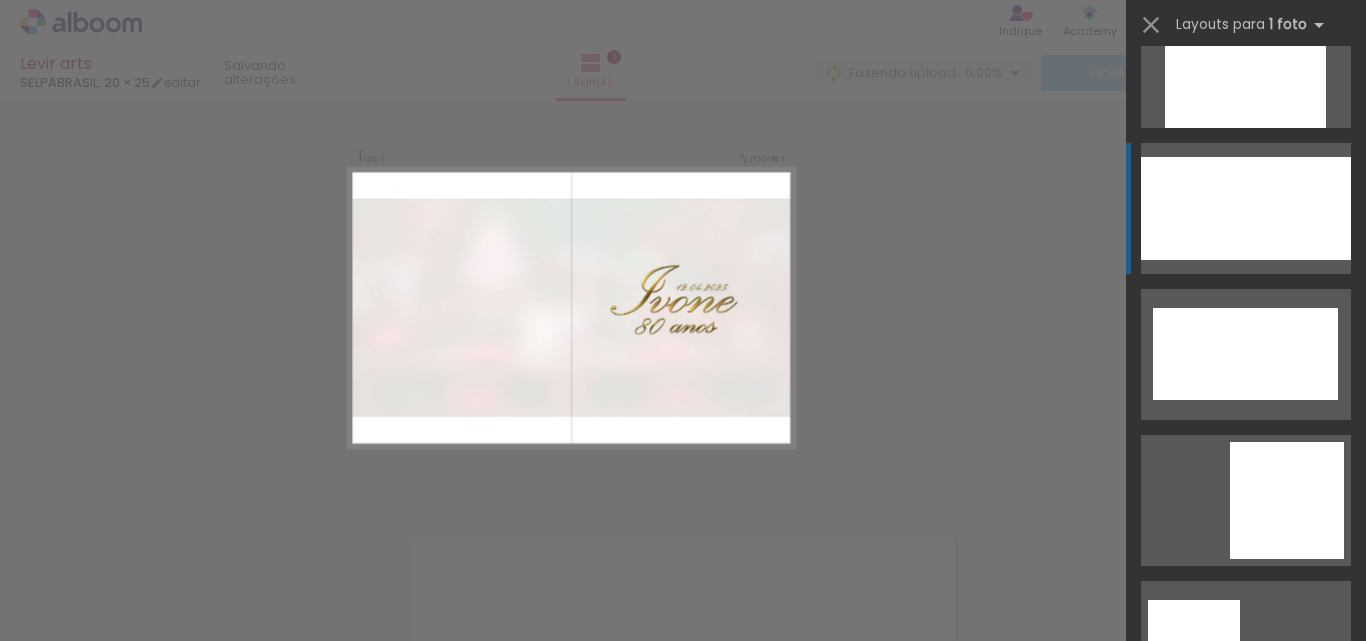 click at bounding box center [1246, -84] 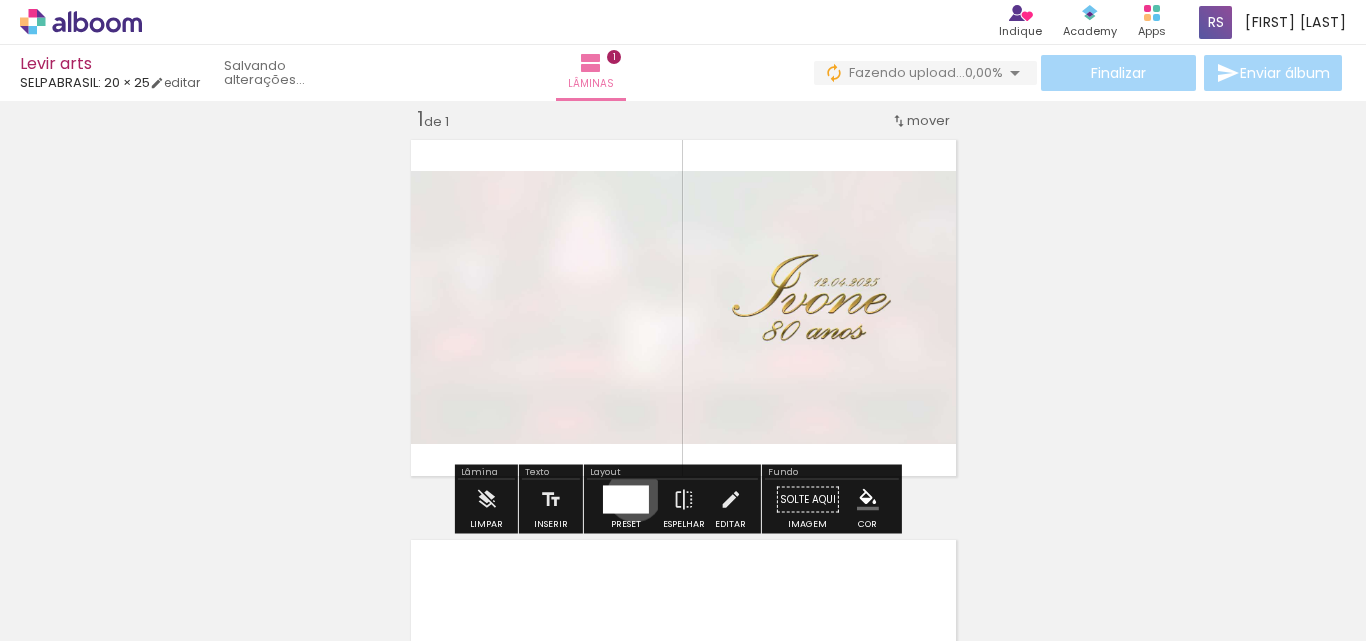 click at bounding box center [626, 500] 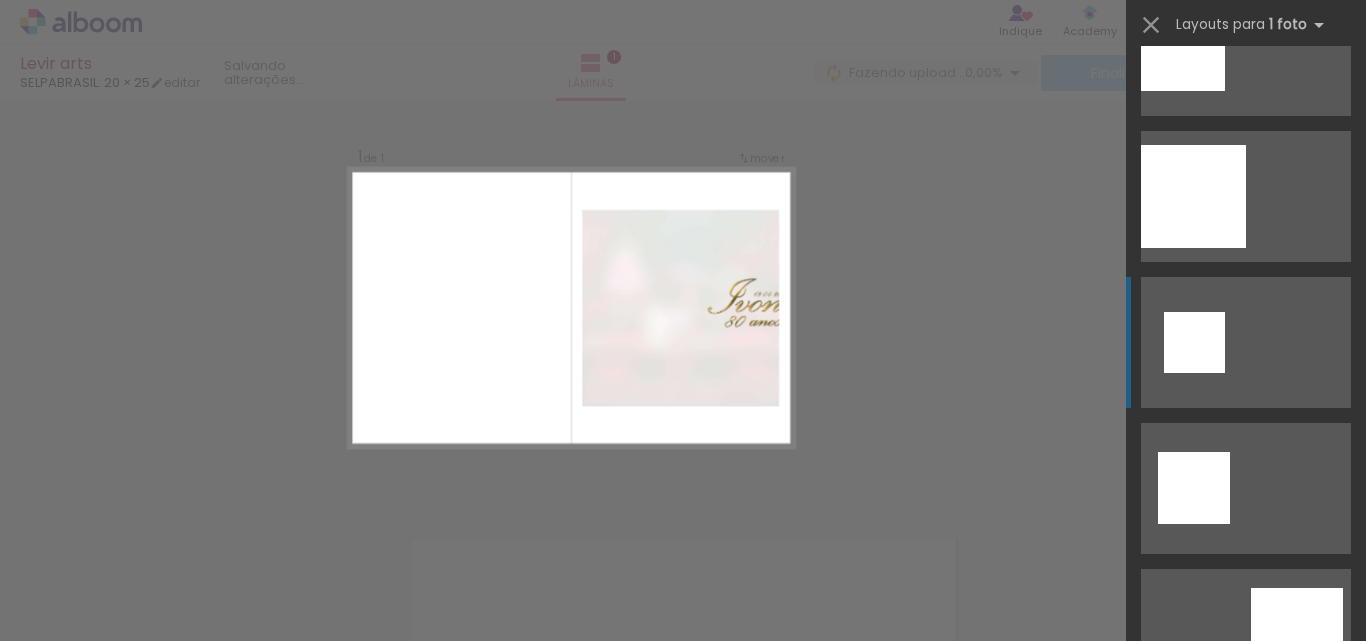 scroll, scrollTop: 4382, scrollLeft: 0, axis: vertical 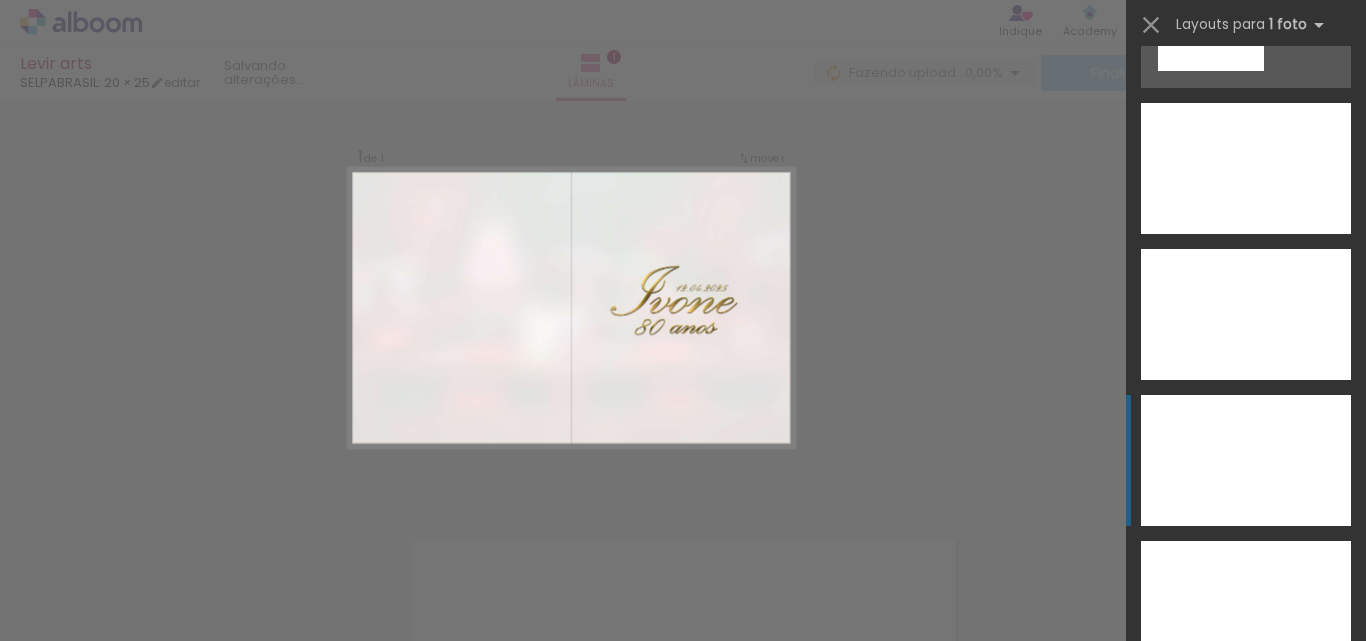 click at bounding box center (1246, 168) 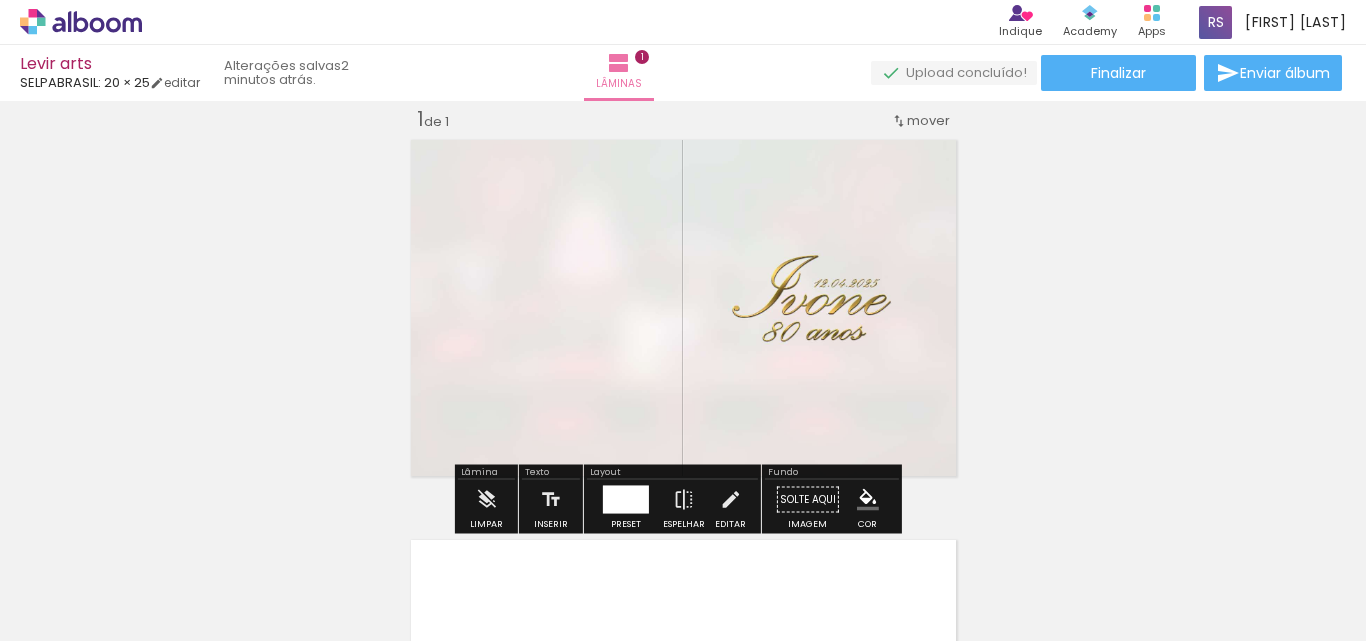 click on "Inserir lâmina 1  de 1" at bounding box center (683, 482) 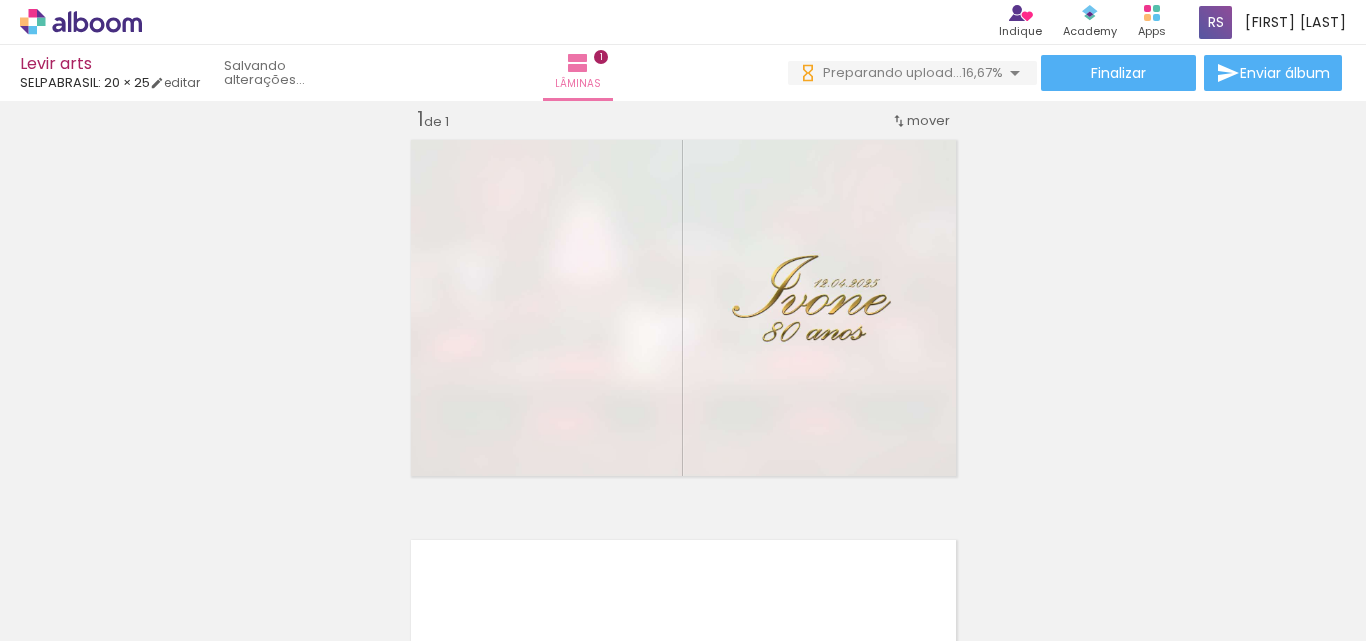 scroll, scrollTop: 0, scrollLeft: 0, axis: both 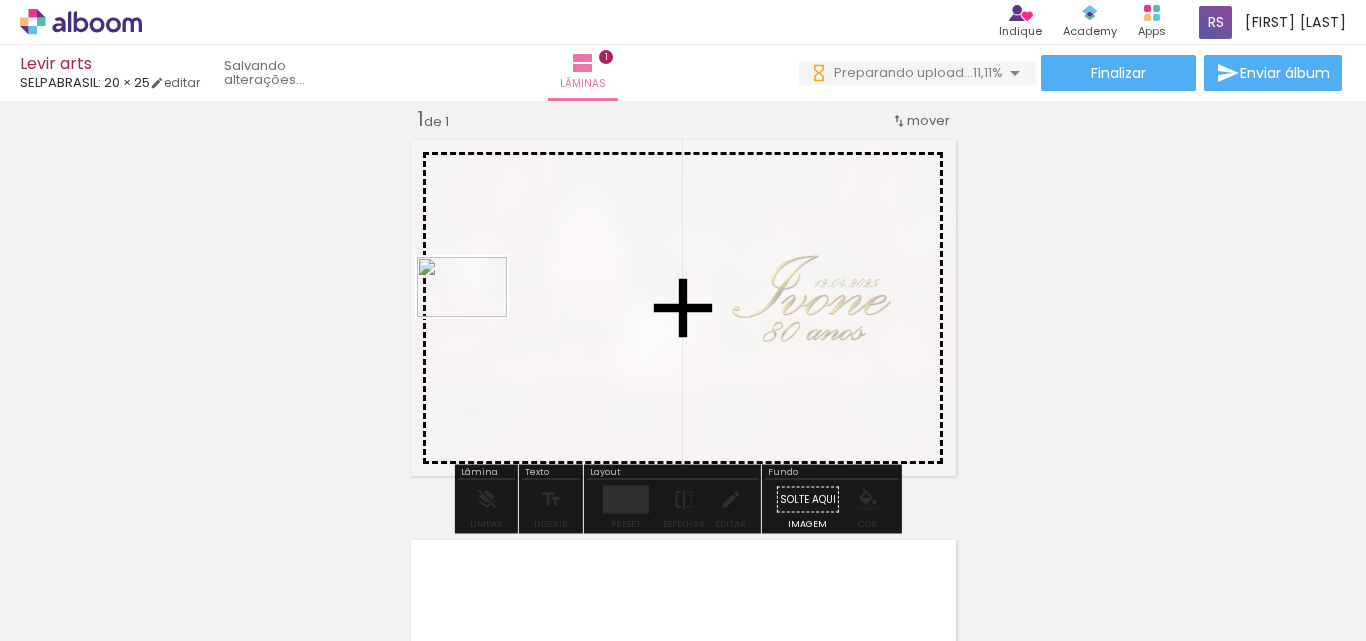 drag, startPoint x: 412, startPoint y: 589, endPoint x: 477, endPoint y: 317, distance: 279.65872 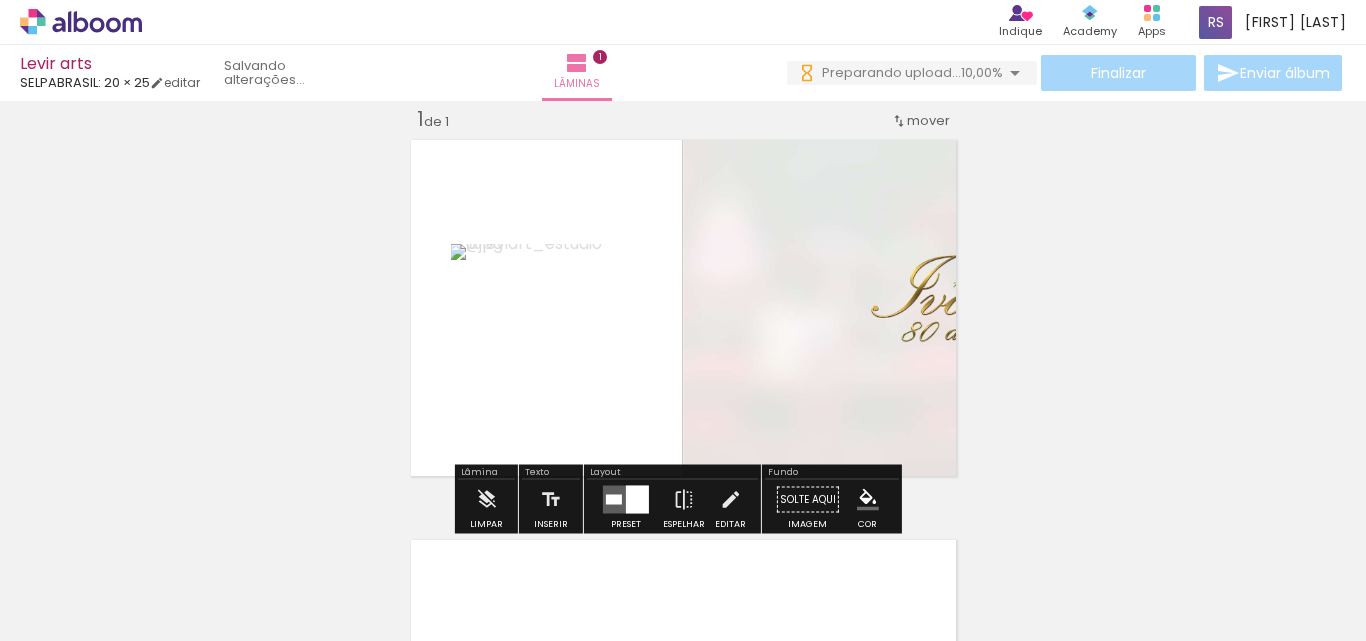 scroll, scrollTop: 0, scrollLeft: 0, axis: both 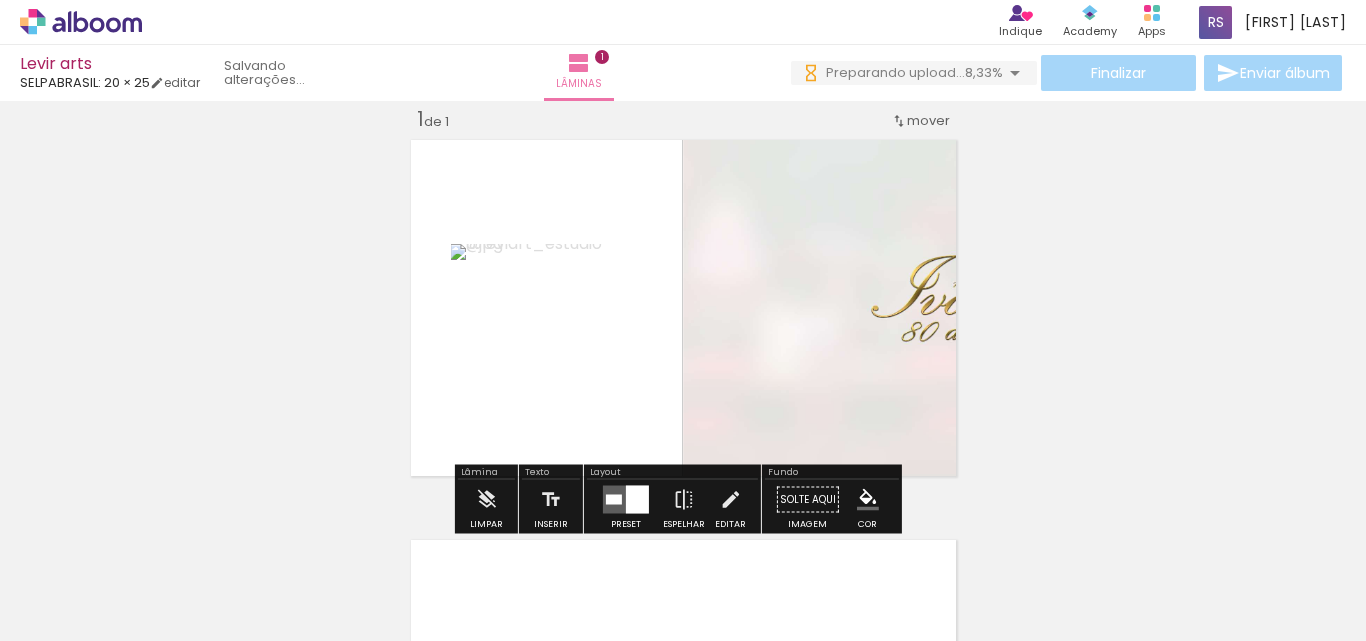 click 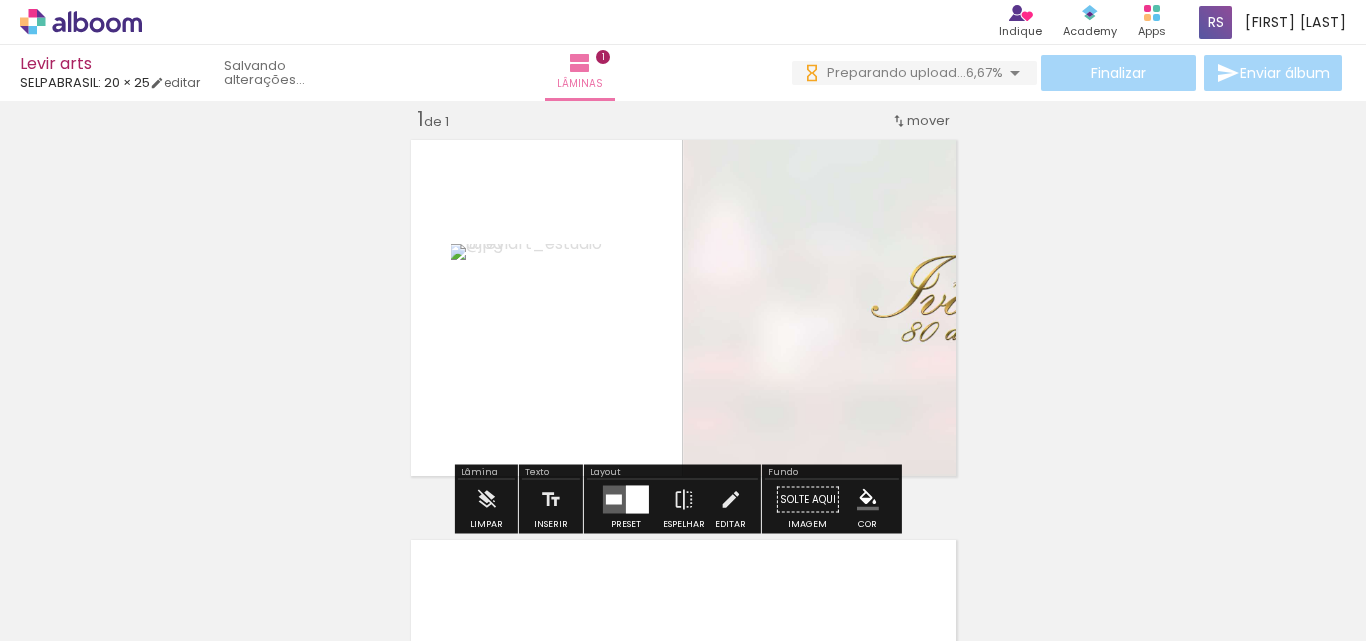 scroll, scrollTop: 0, scrollLeft: 0, axis: both 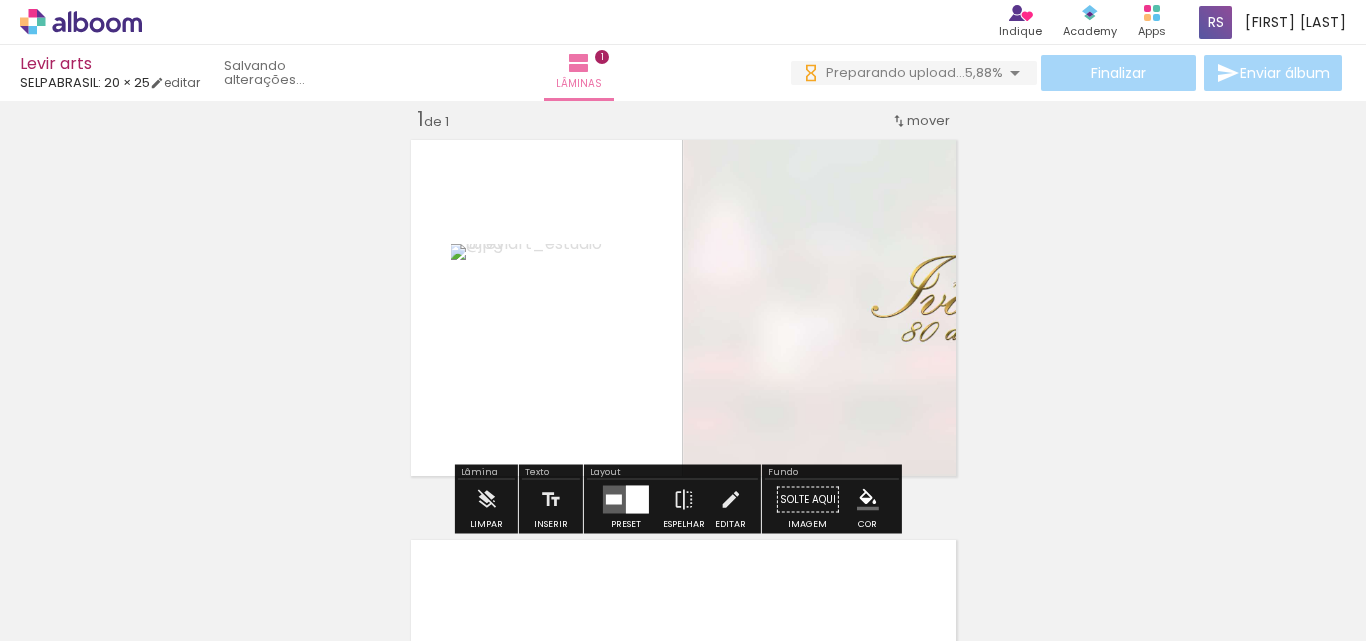 click 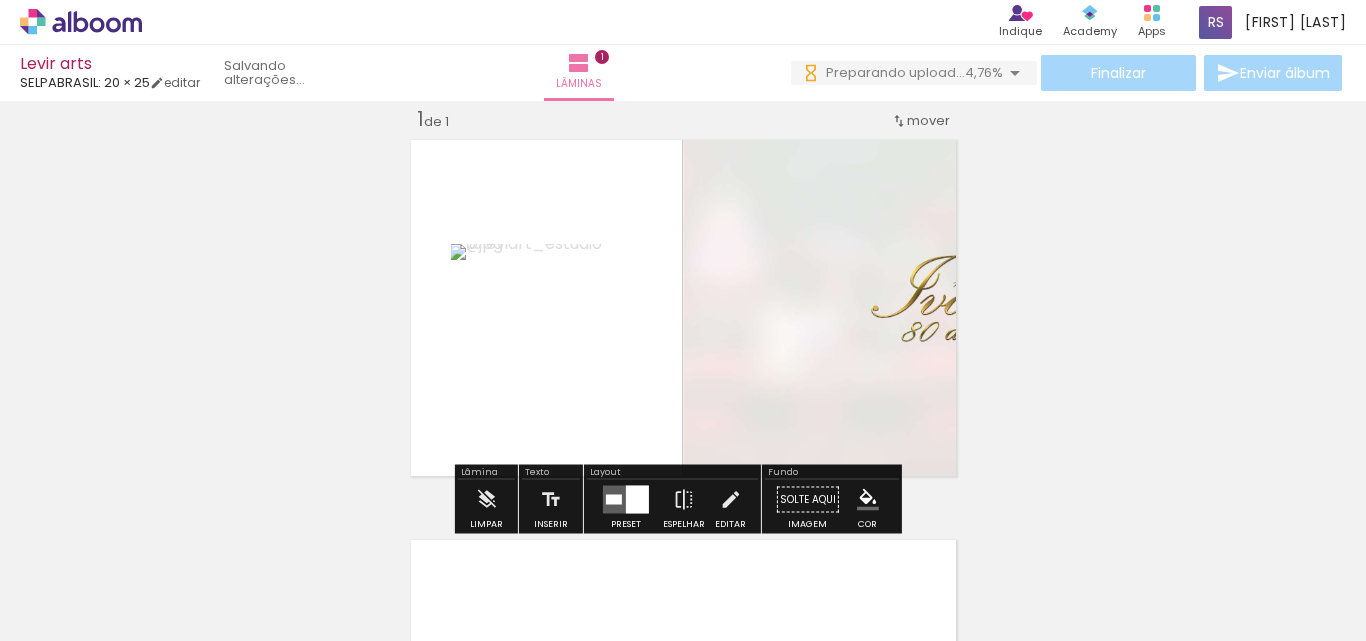 click at bounding box center (380, 533) 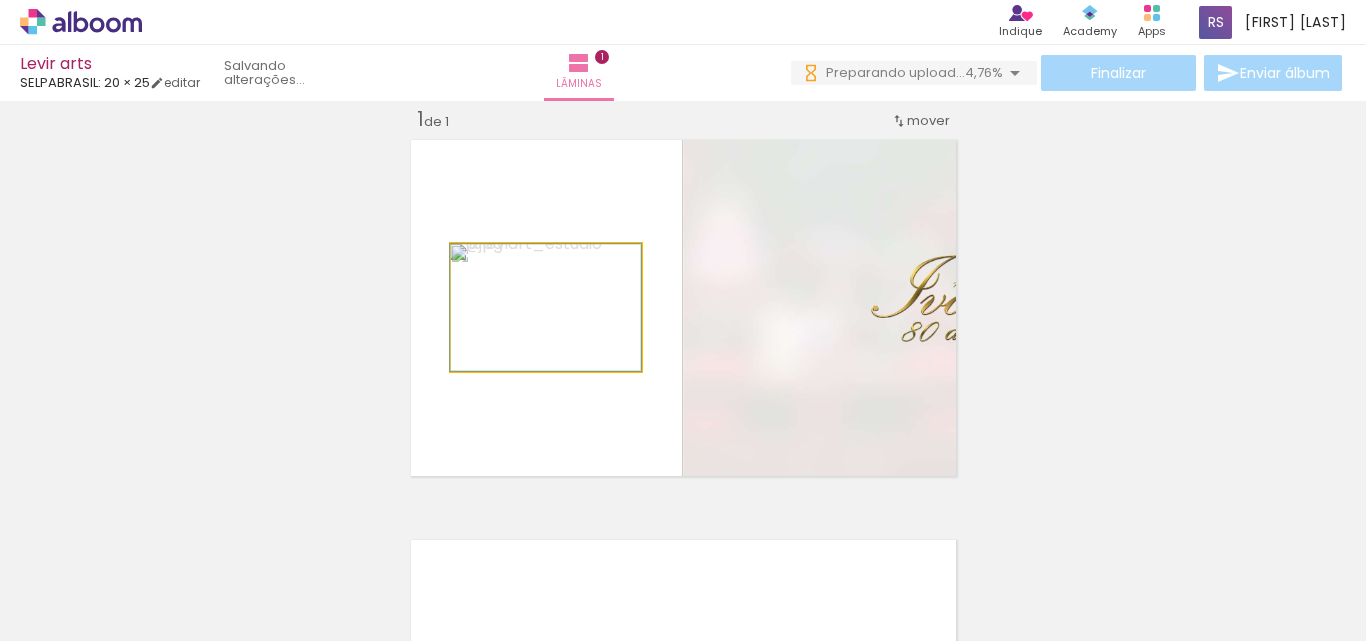 click 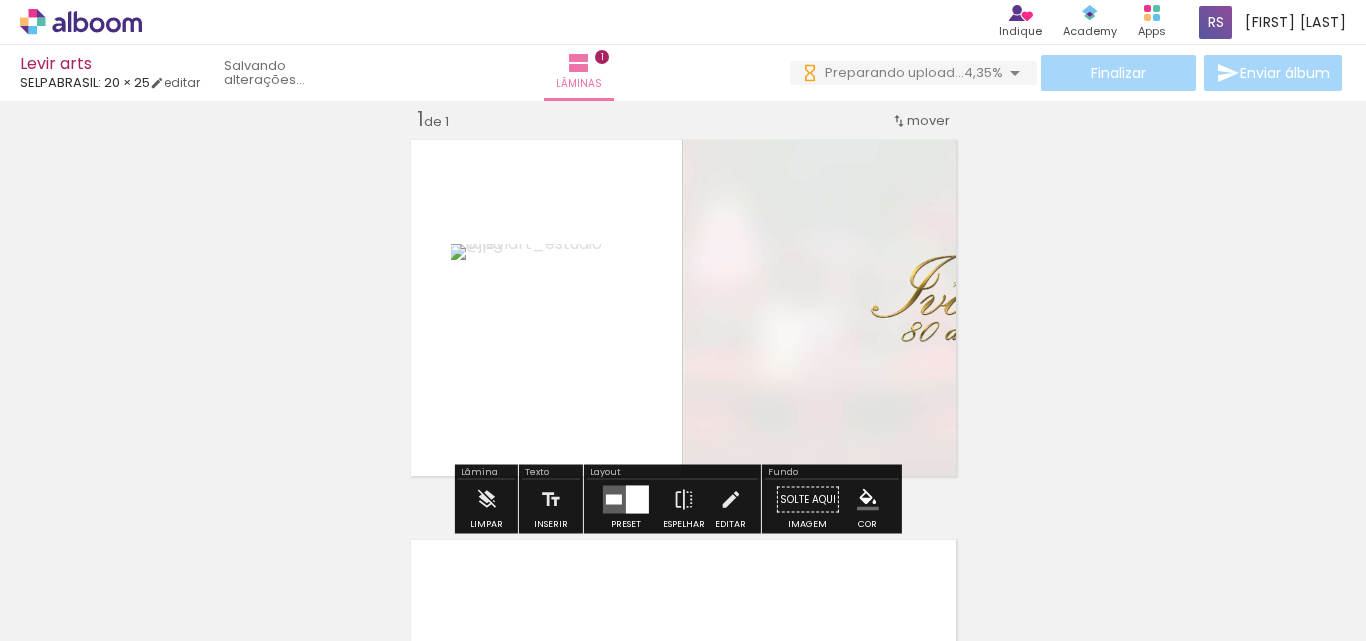 scroll, scrollTop: 0, scrollLeft: 0, axis: both 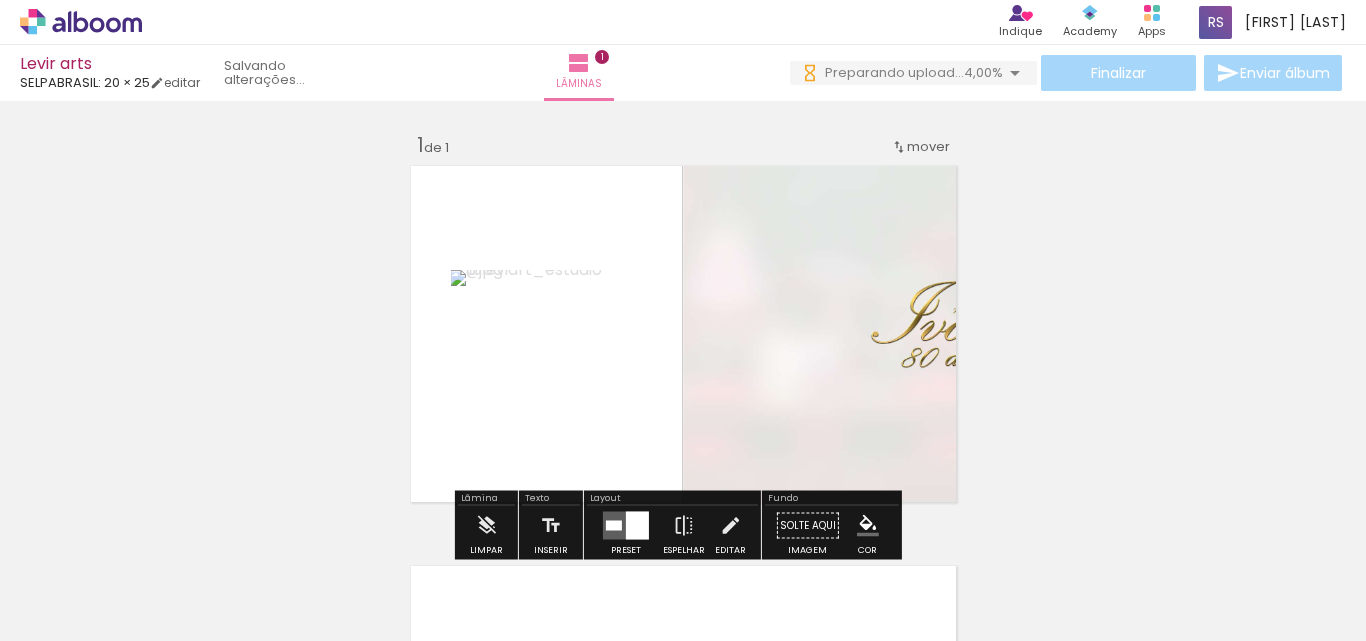 drag, startPoint x: 575, startPoint y: 318, endPoint x: 1130, endPoint y: 358, distance: 556.4396 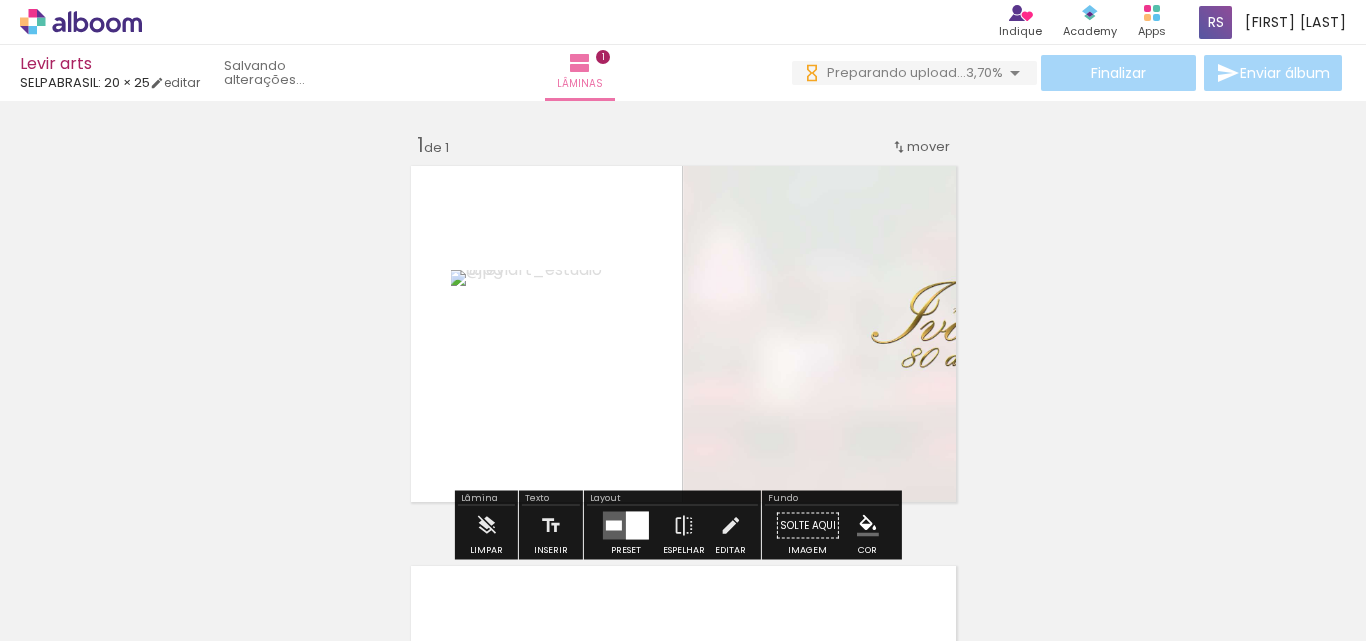 scroll, scrollTop: 0, scrollLeft: 0, axis: both 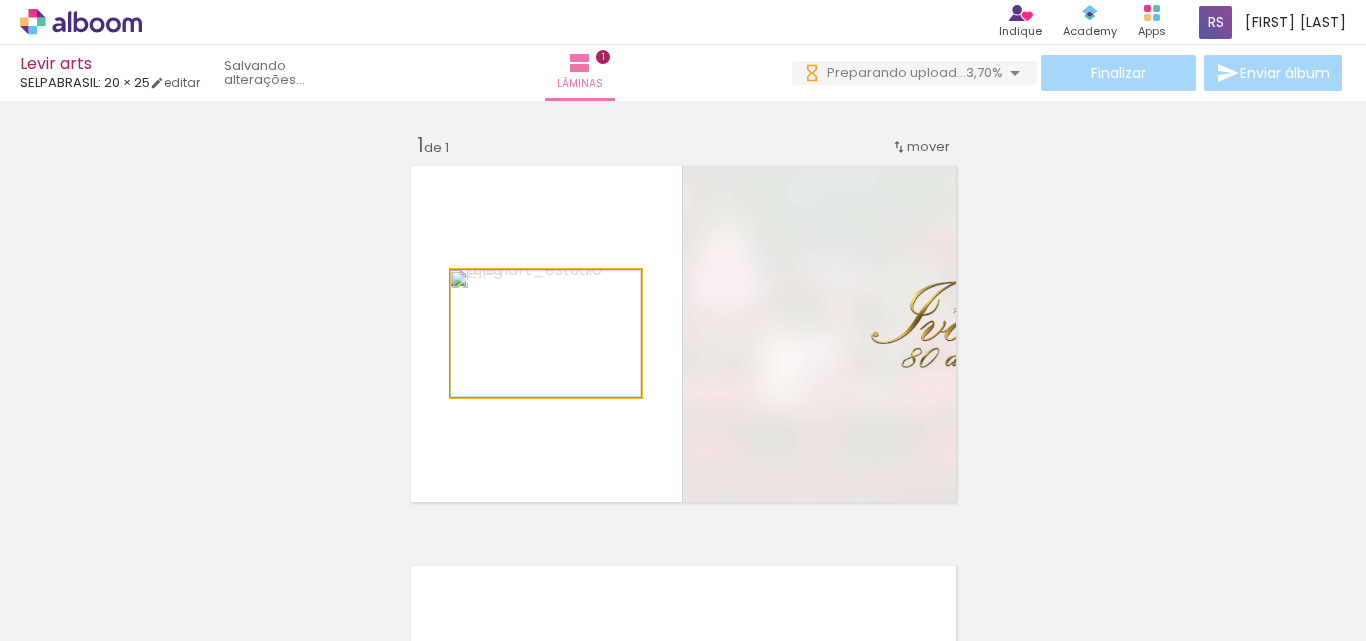 drag, startPoint x: 490, startPoint y: 302, endPoint x: 464, endPoint y: 317, distance: 30.016663 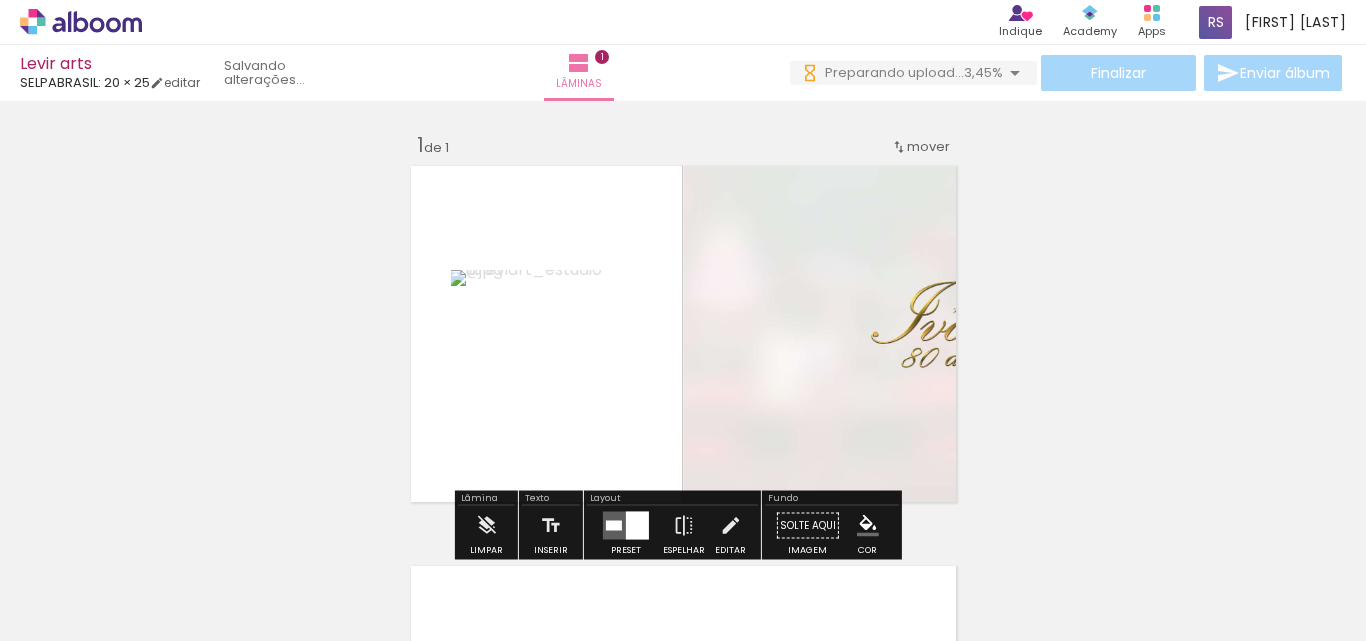scroll, scrollTop: 0, scrollLeft: 0, axis: both 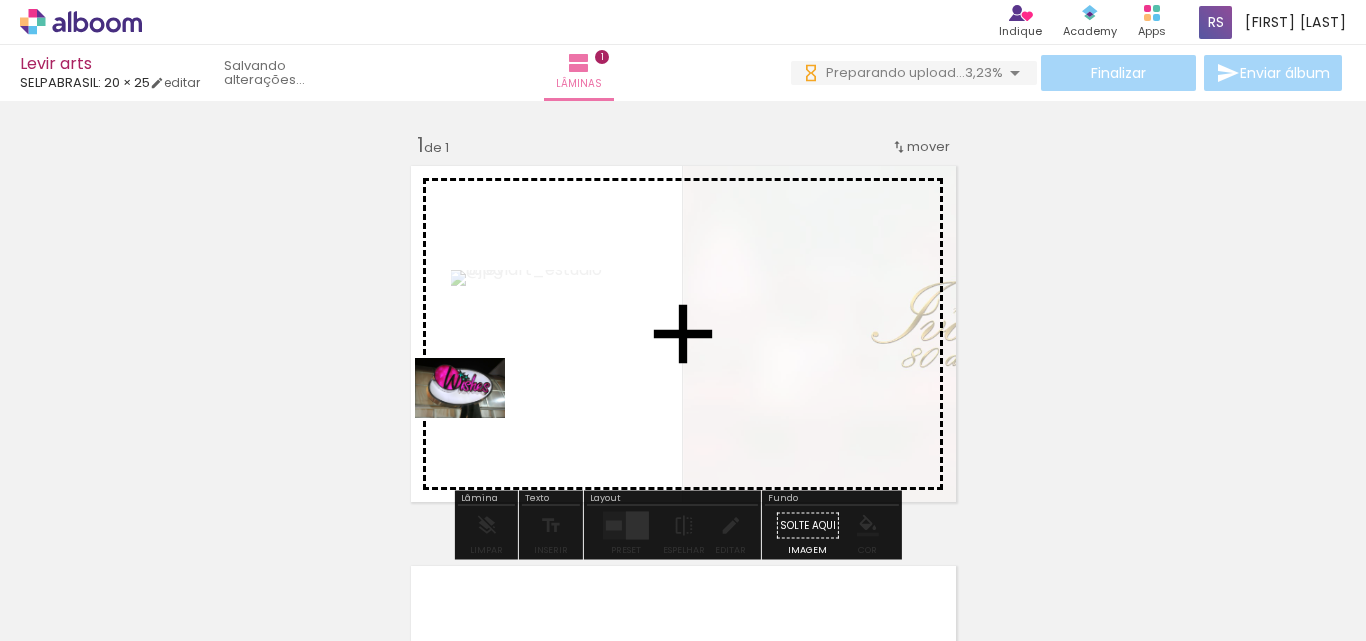 drag, startPoint x: 326, startPoint y: 574, endPoint x: 475, endPoint y: 418, distance: 215.72437 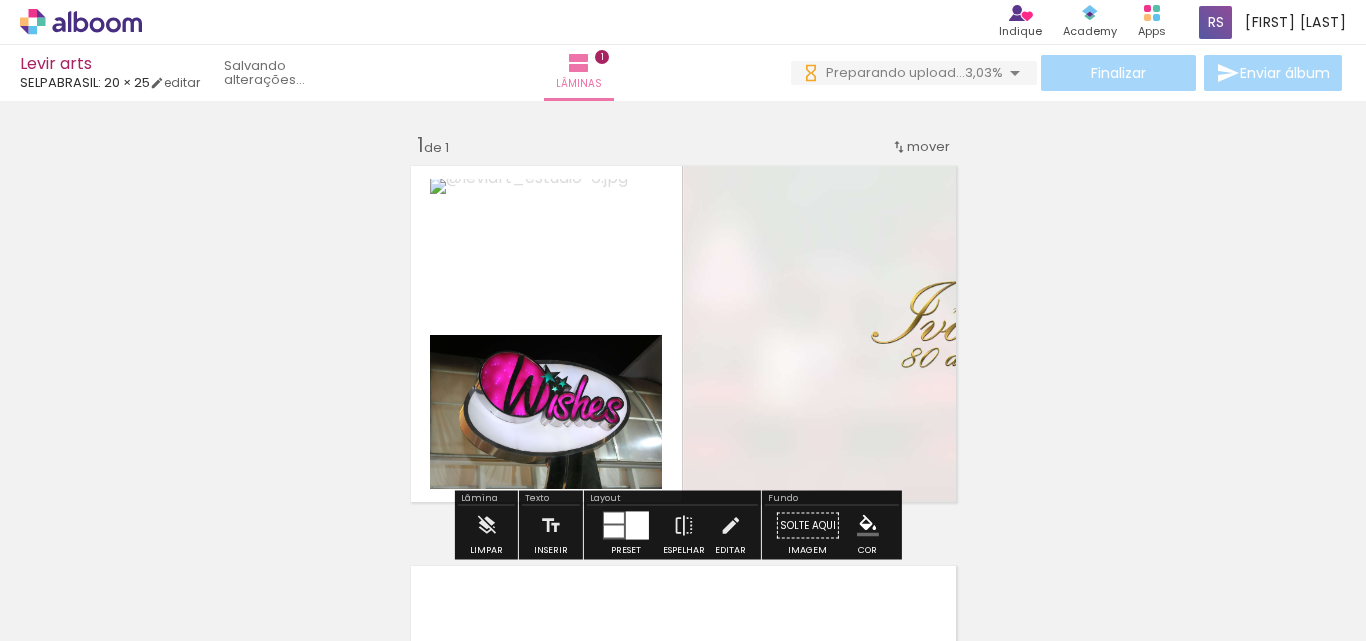 scroll, scrollTop: 0, scrollLeft: 0, axis: both 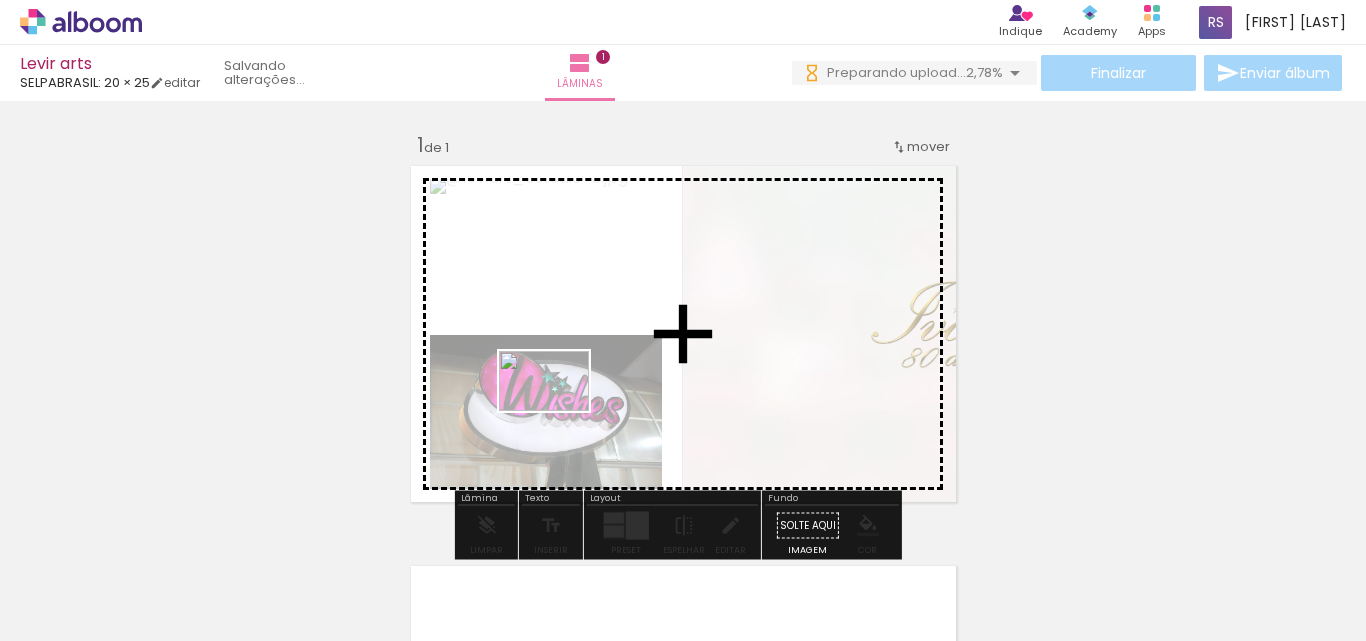 drag, startPoint x: 531, startPoint y: 585, endPoint x: 559, endPoint y: 411, distance: 176.23848 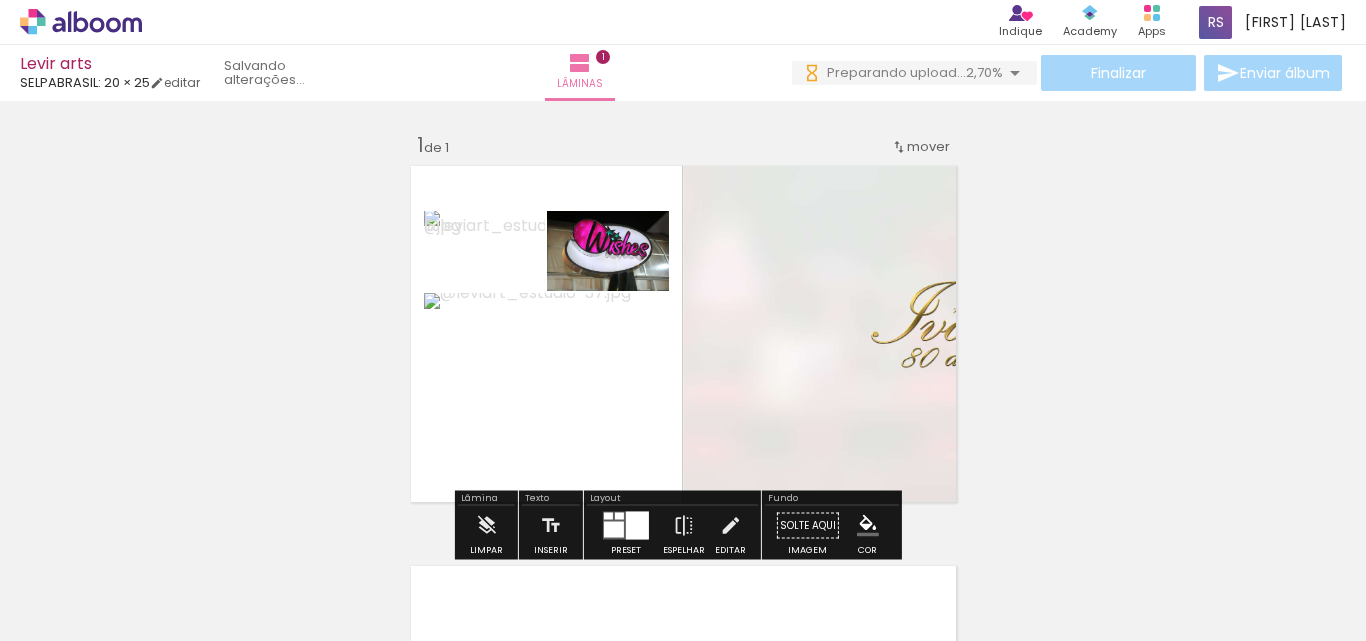 scroll, scrollTop: 0, scrollLeft: 0, axis: both 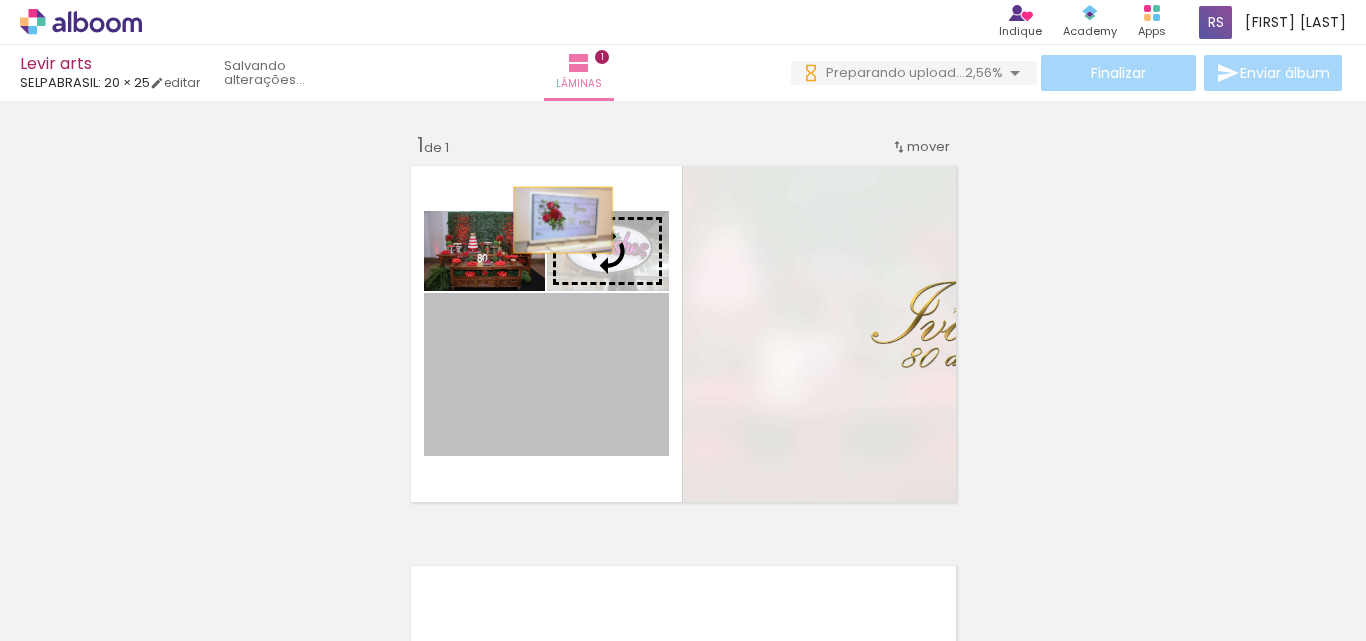 drag, startPoint x: 546, startPoint y: 376, endPoint x: 555, endPoint y: 220, distance: 156.2594 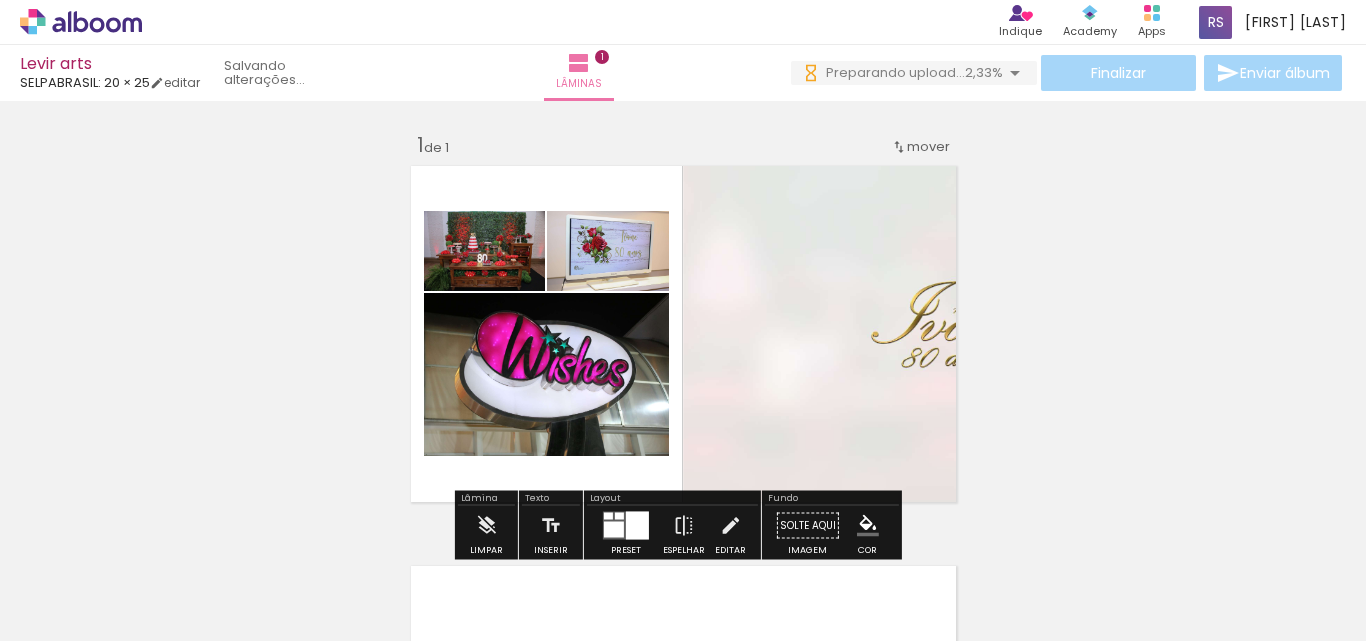 scroll, scrollTop: 0, scrollLeft: 0, axis: both 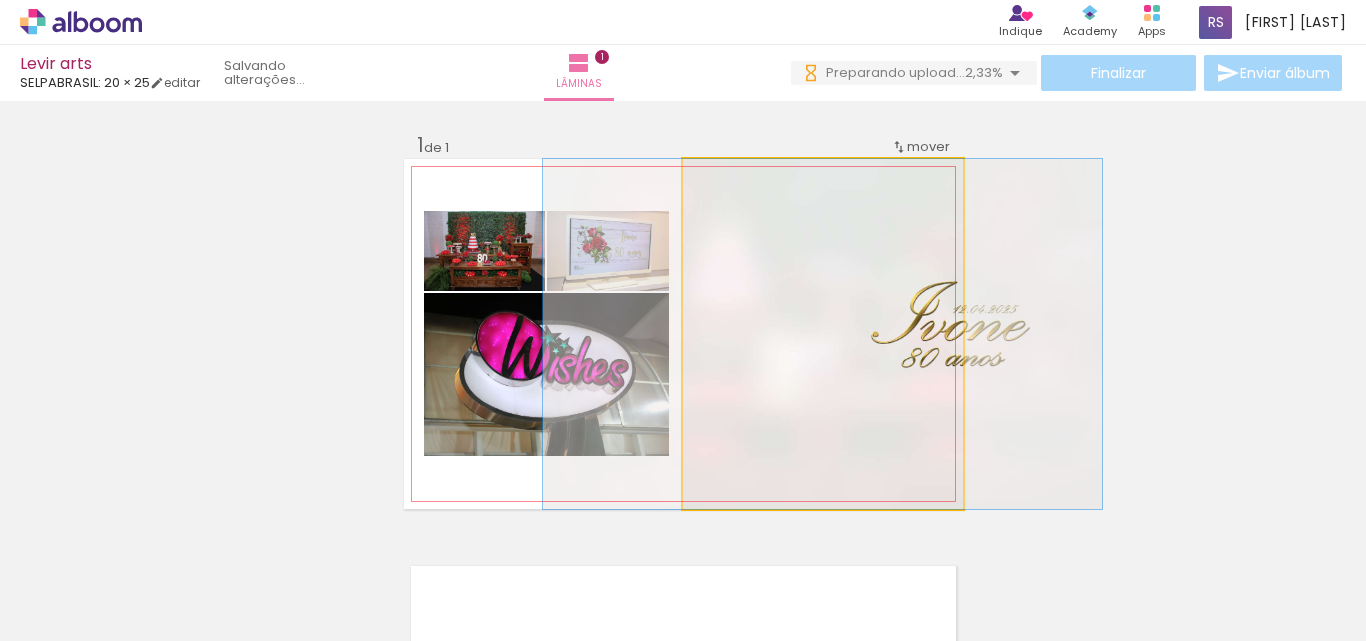 click 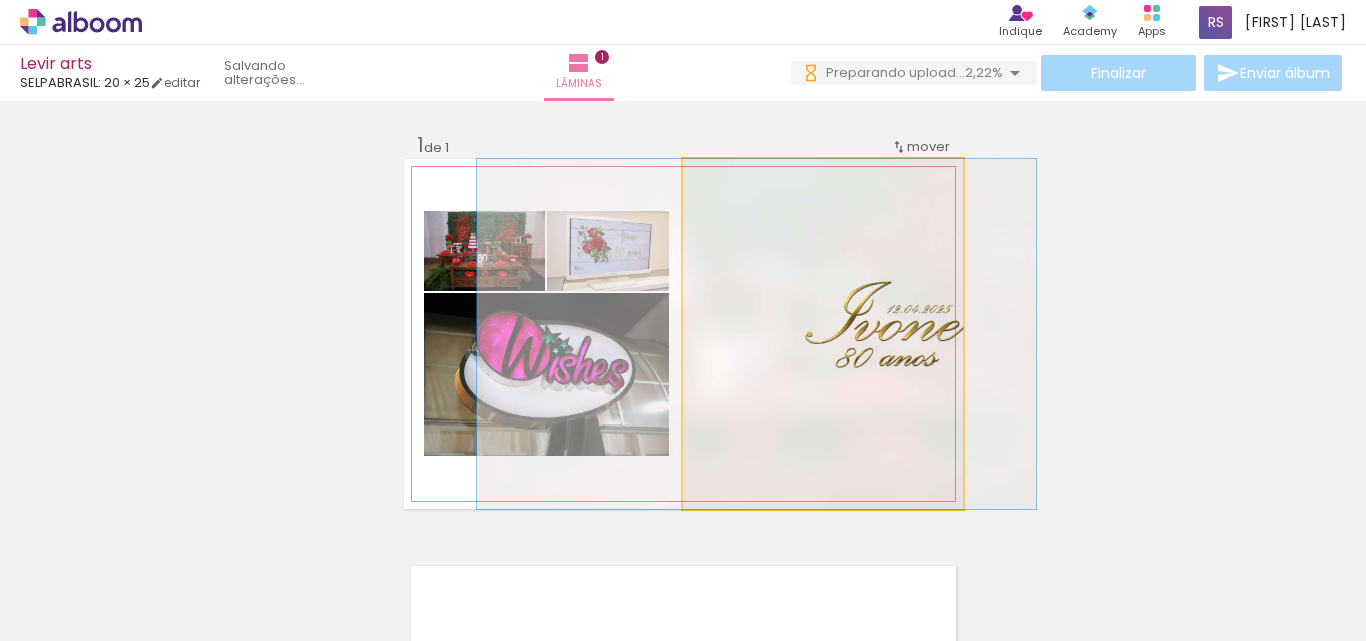 scroll, scrollTop: 0, scrollLeft: 0, axis: both 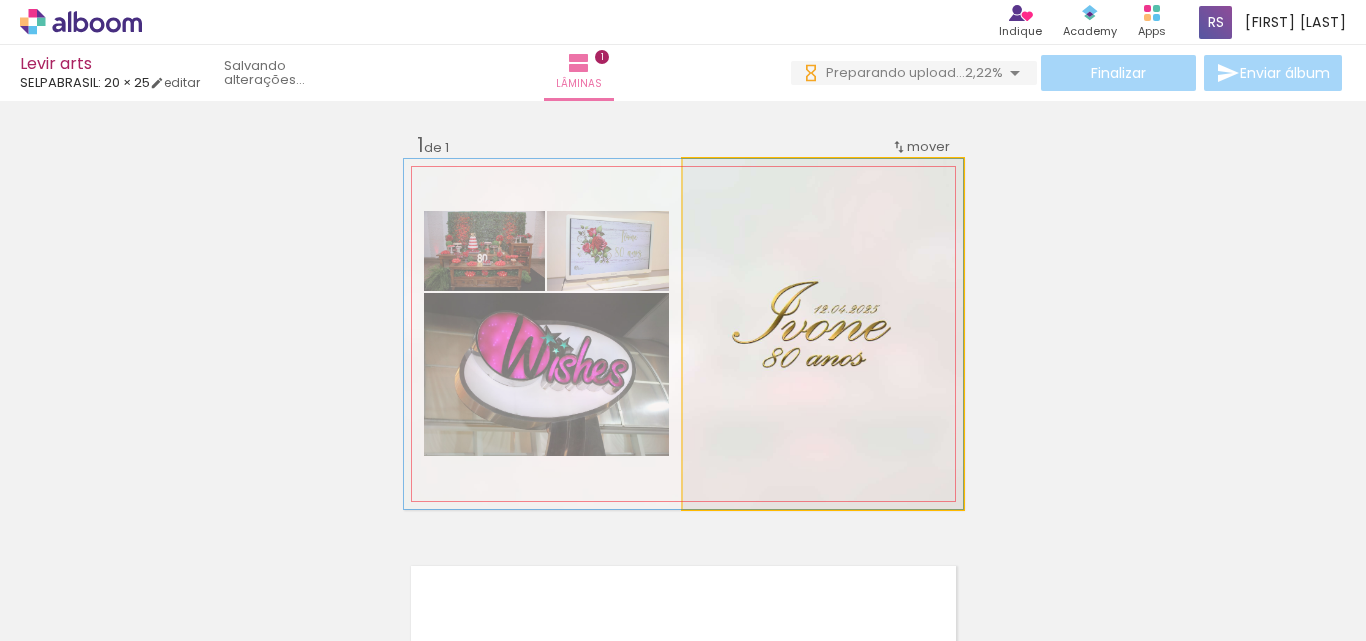 drag, startPoint x: 860, startPoint y: 347, endPoint x: 756, endPoint y: 345, distance: 104.019226 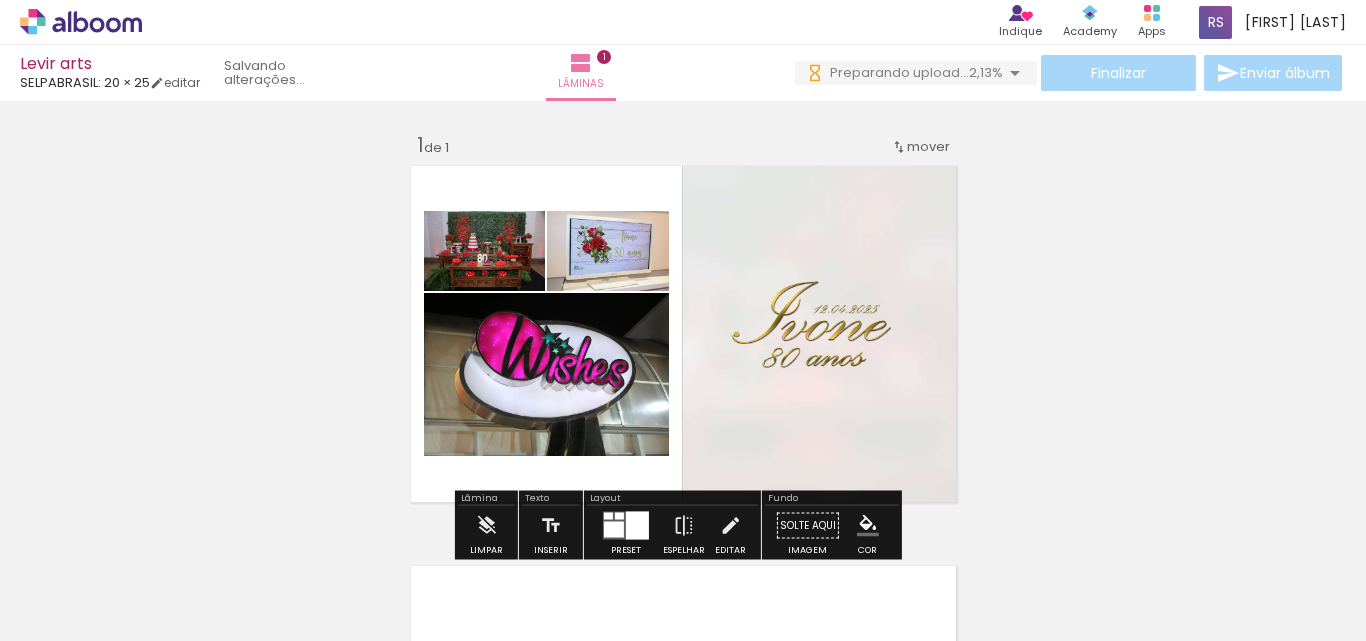 scroll, scrollTop: 0, scrollLeft: 0, axis: both 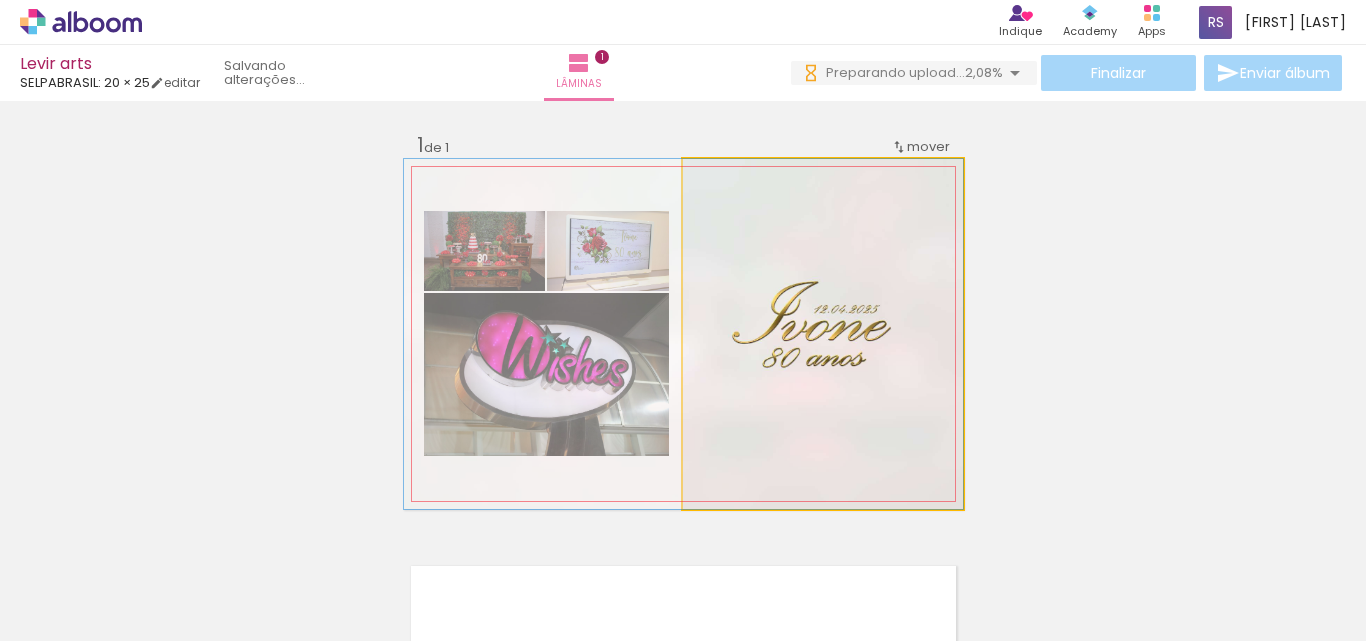 click 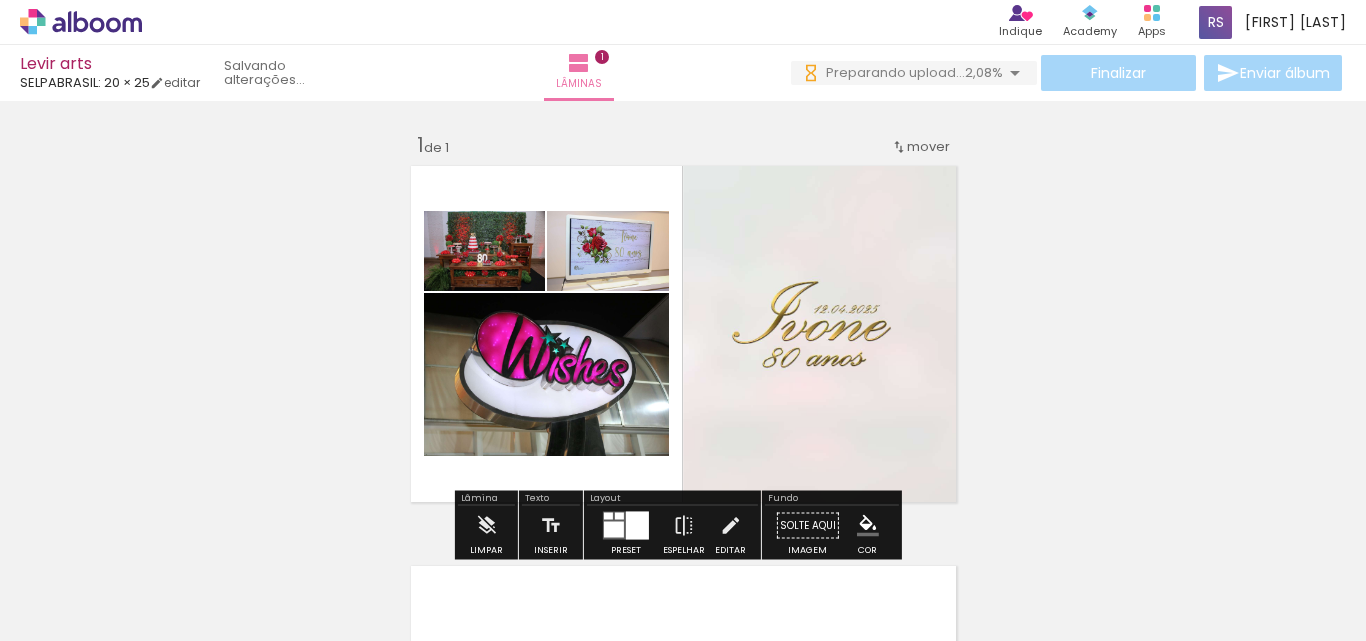 scroll, scrollTop: 0, scrollLeft: 0, axis: both 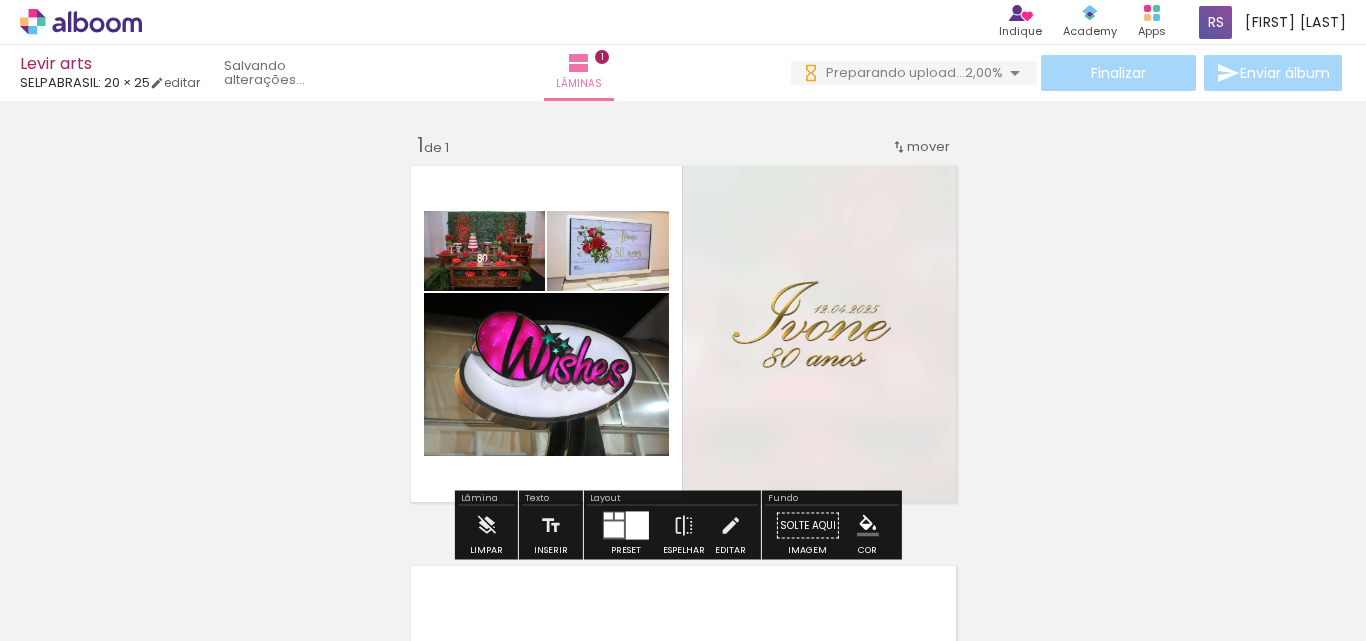 click 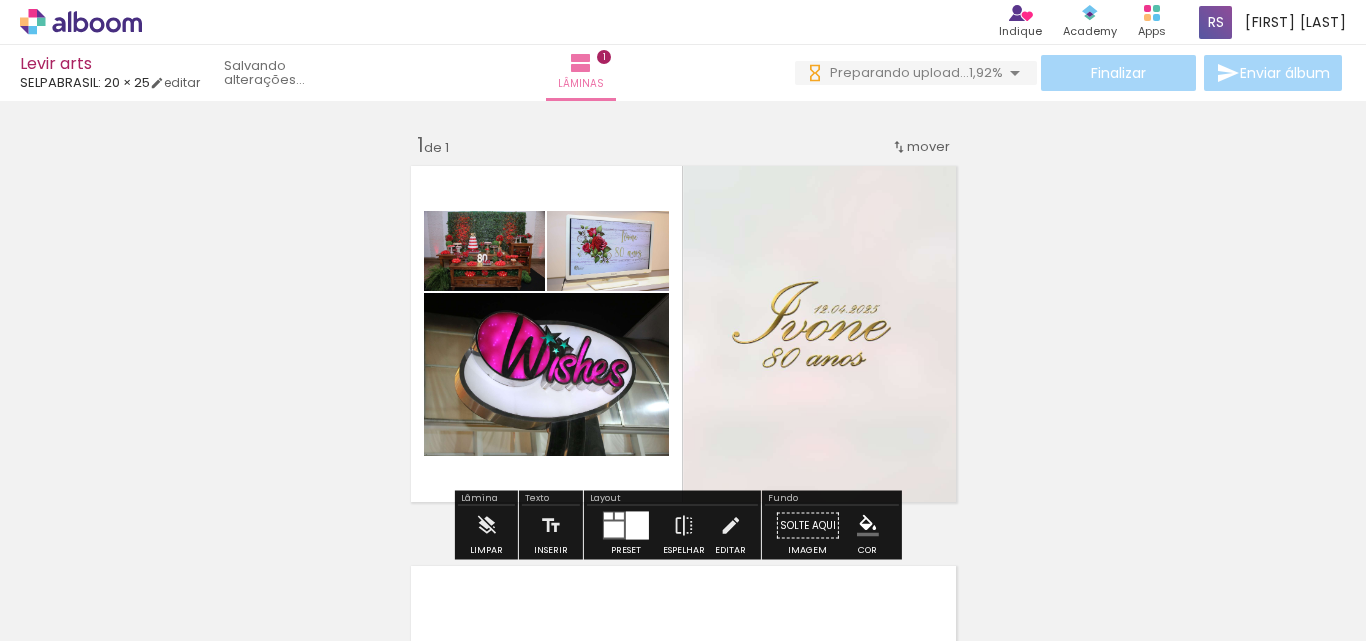 scroll, scrollTop: 0, scrollLeft: 0, axis: both 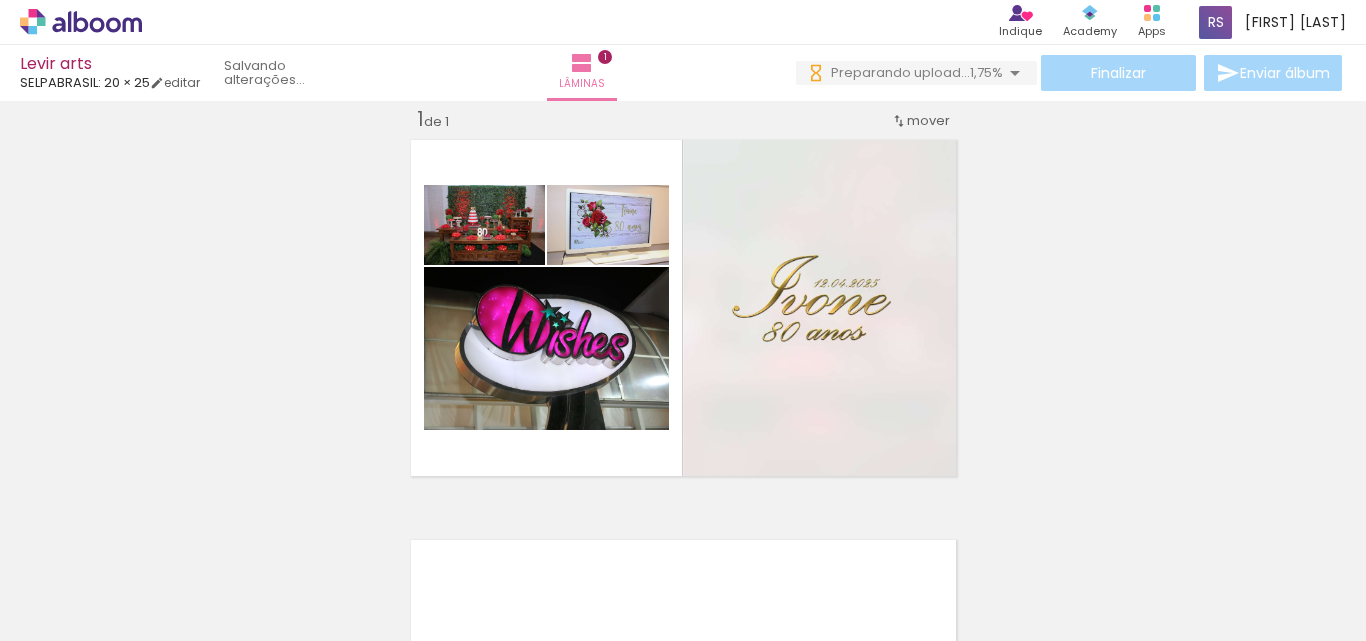 click at bounding box center (200, 574) 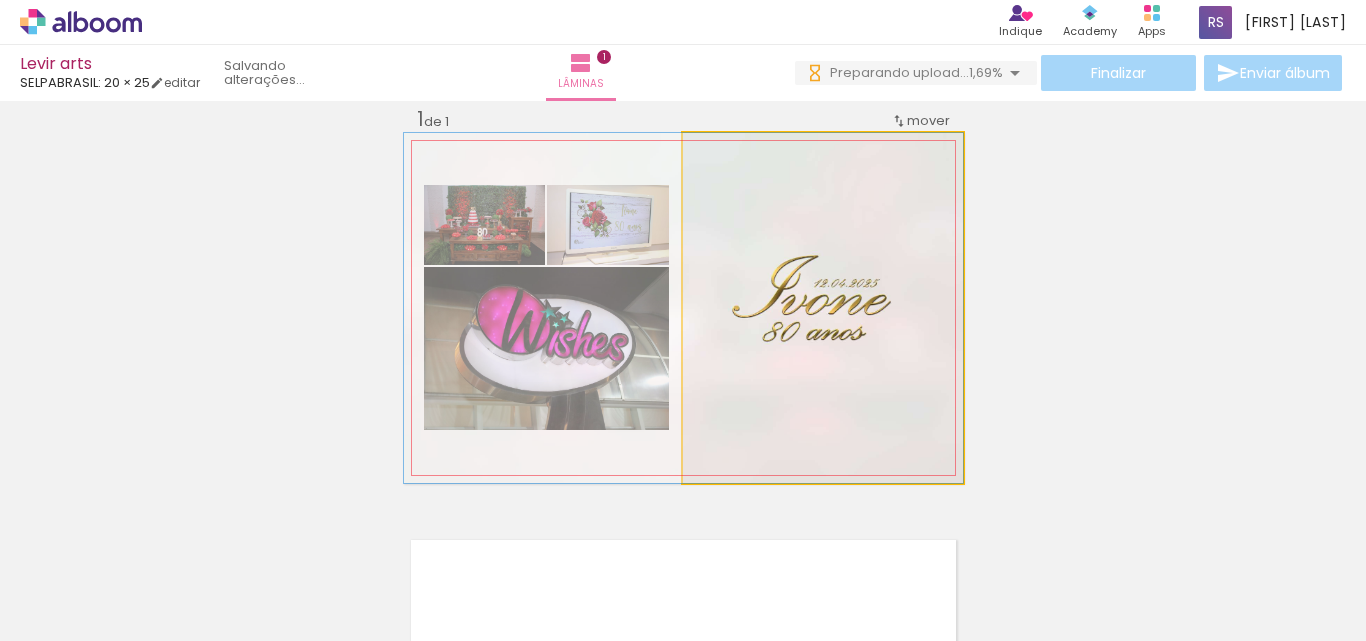 click 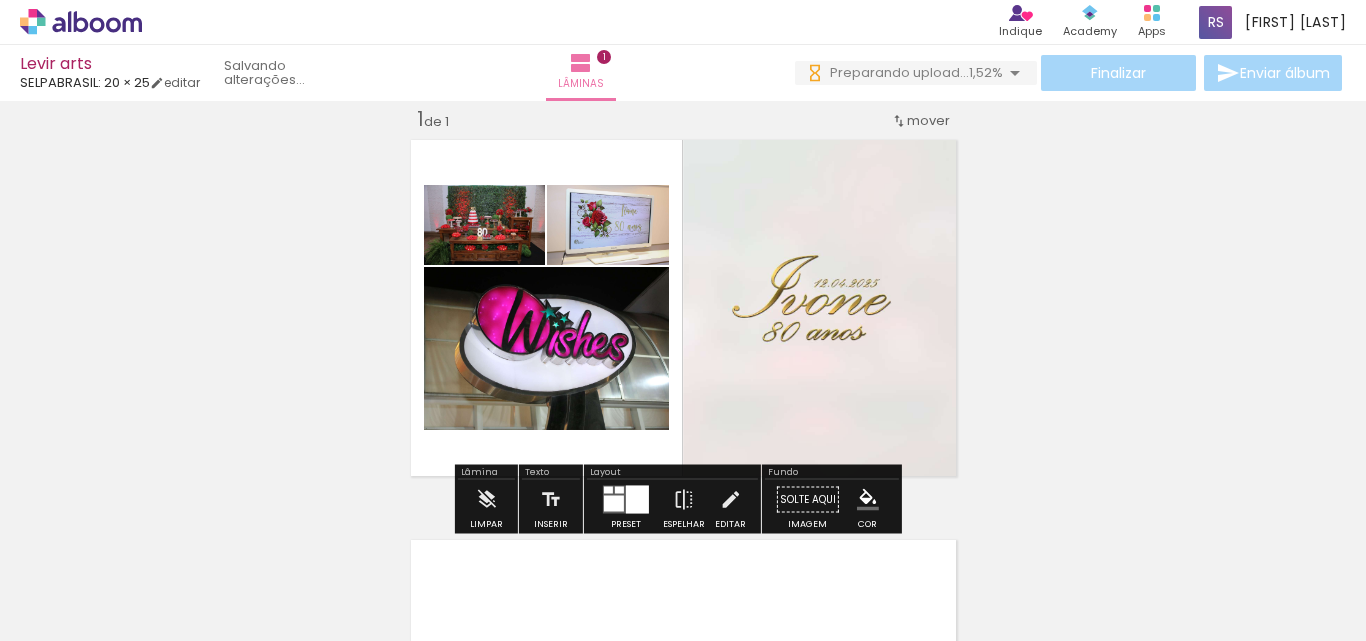 drag, startPoint x: 821, startPoint y: 269, endPoint x: 806, endPoint y: 247, distance: 26.627054 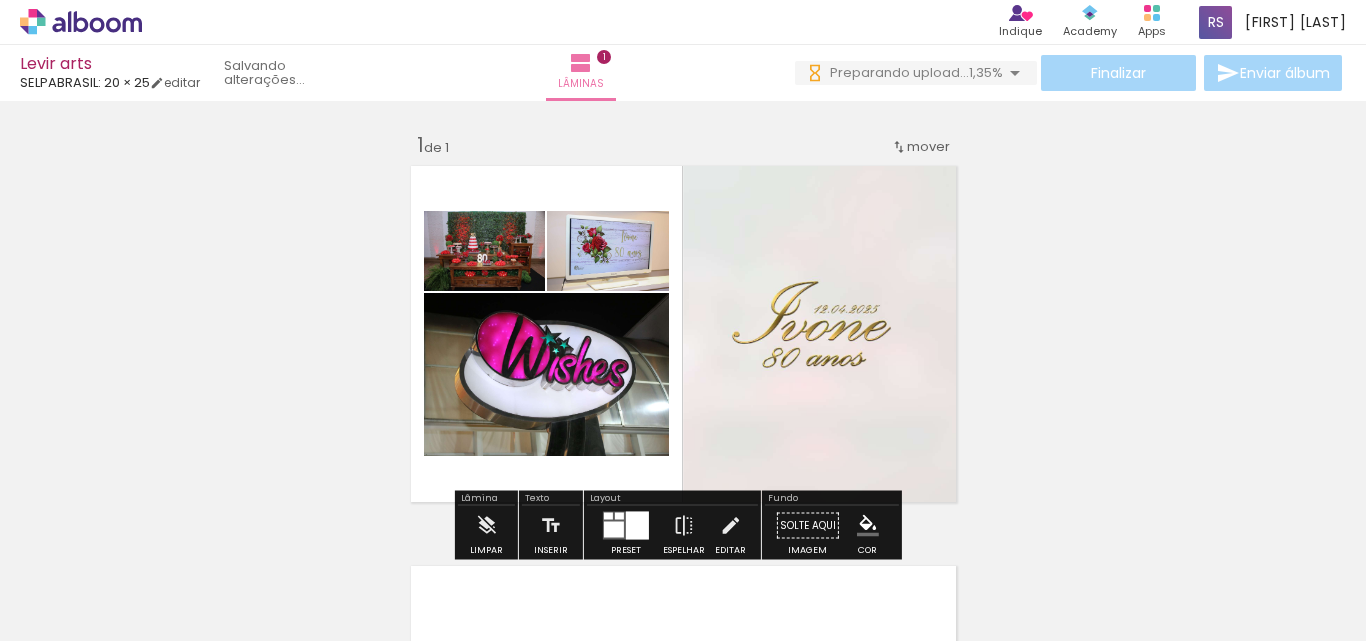 click 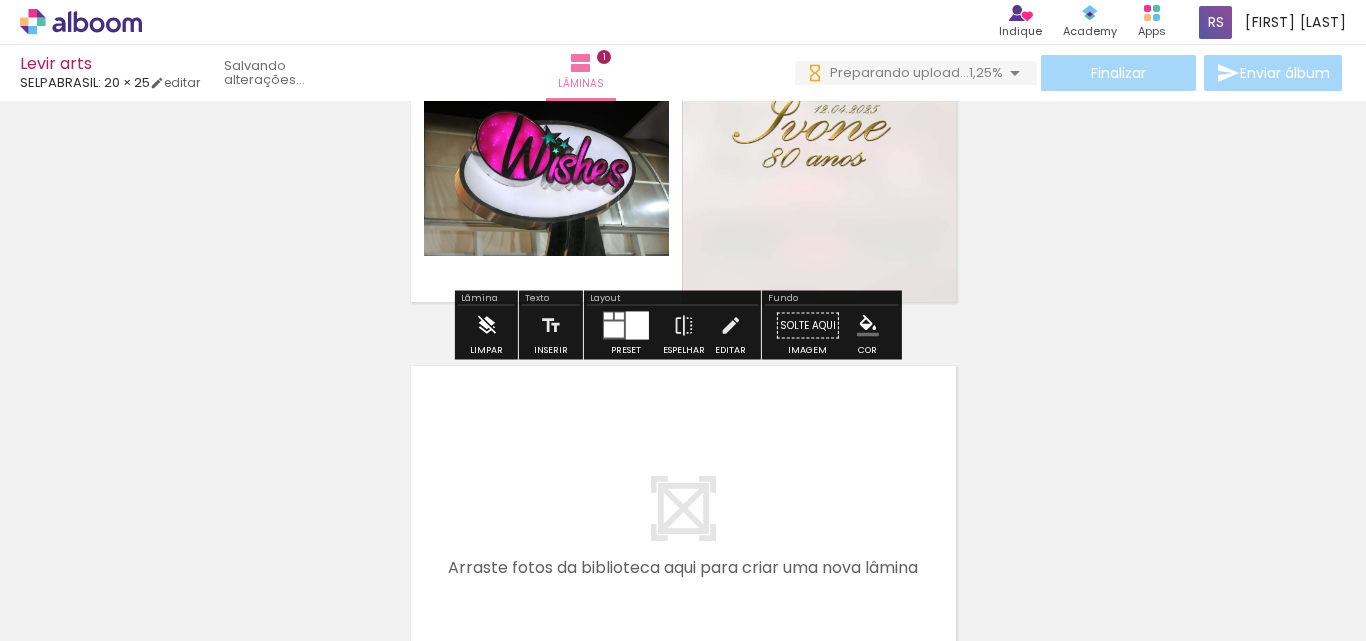 click at bounding box center [486, 326] 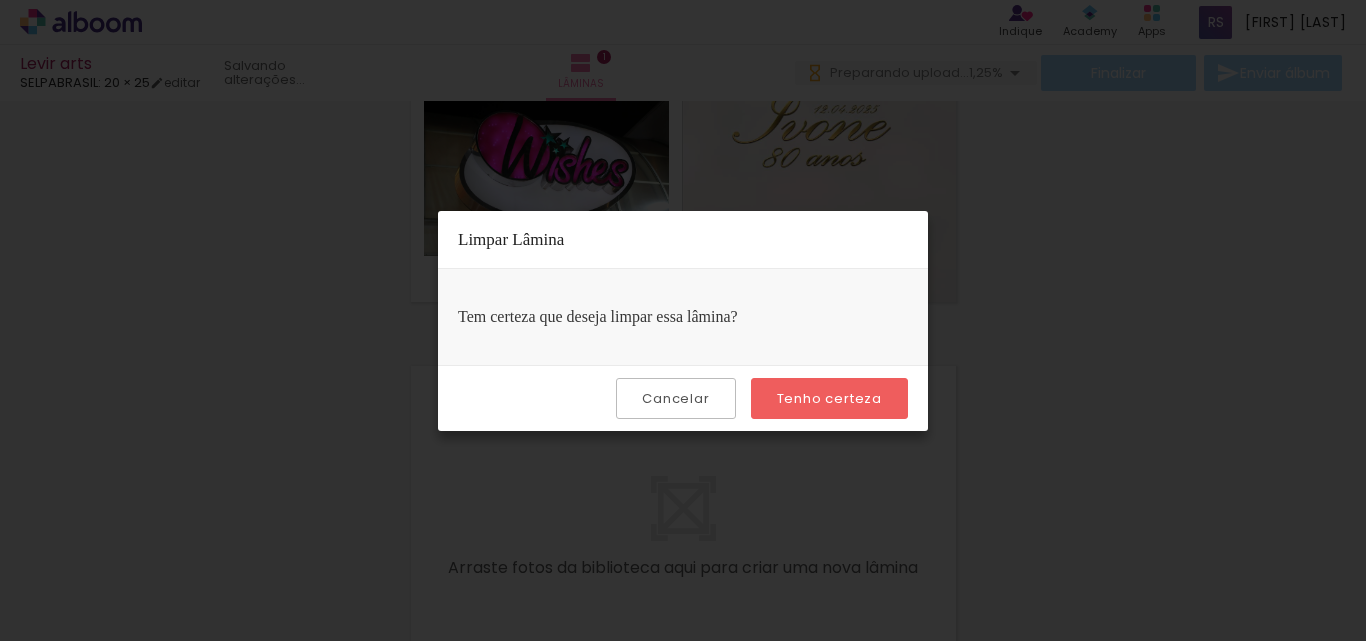 click on "Tenho certeza" at bounding box center (0, 0) 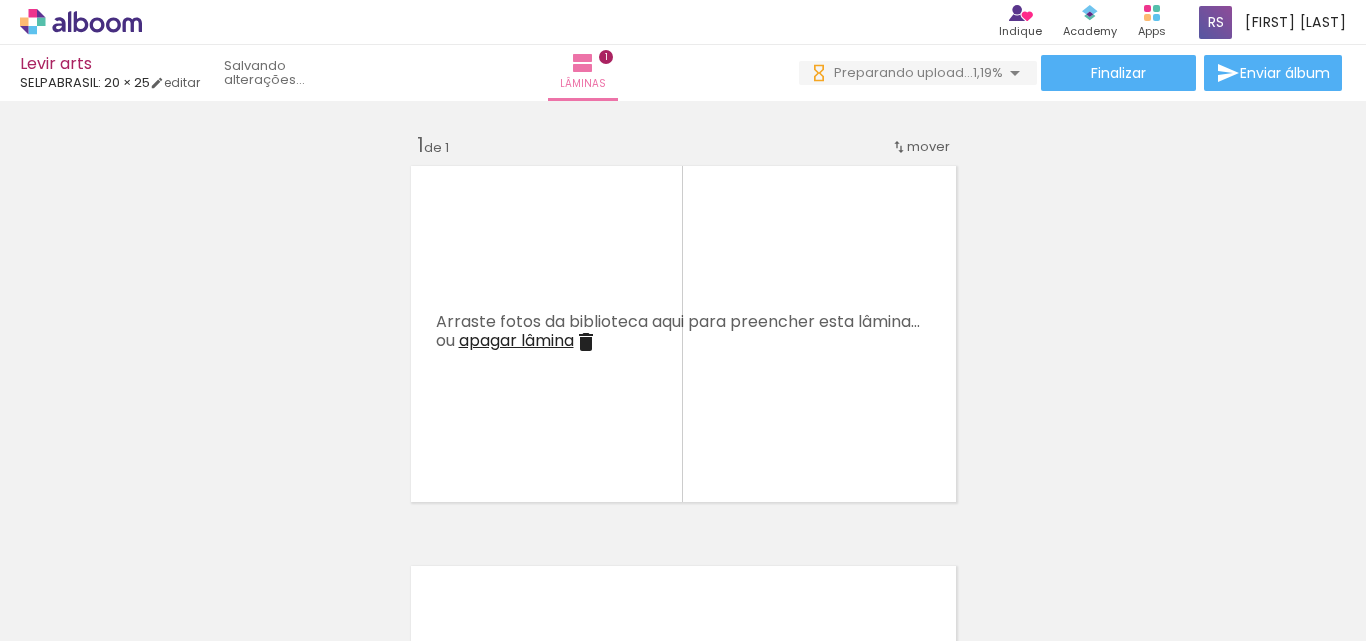 click at bounding box center [156, 533] 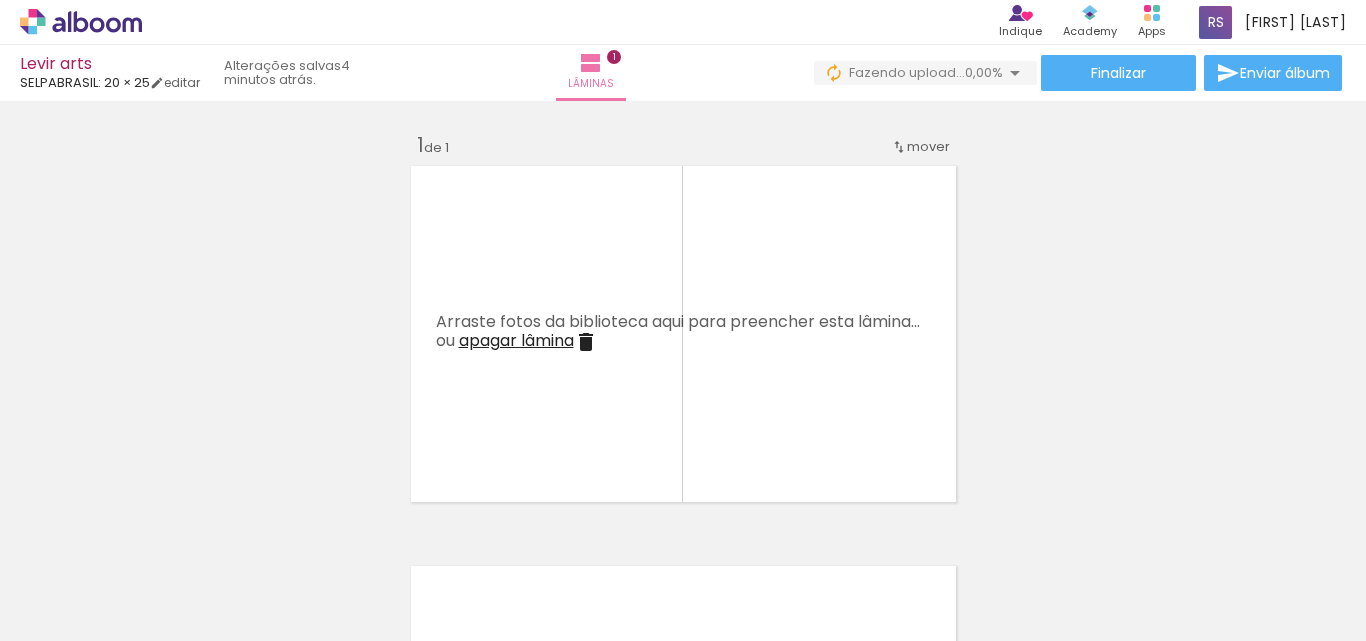 click on "Adicionar
Fotos" at bounding box center [71, 614] 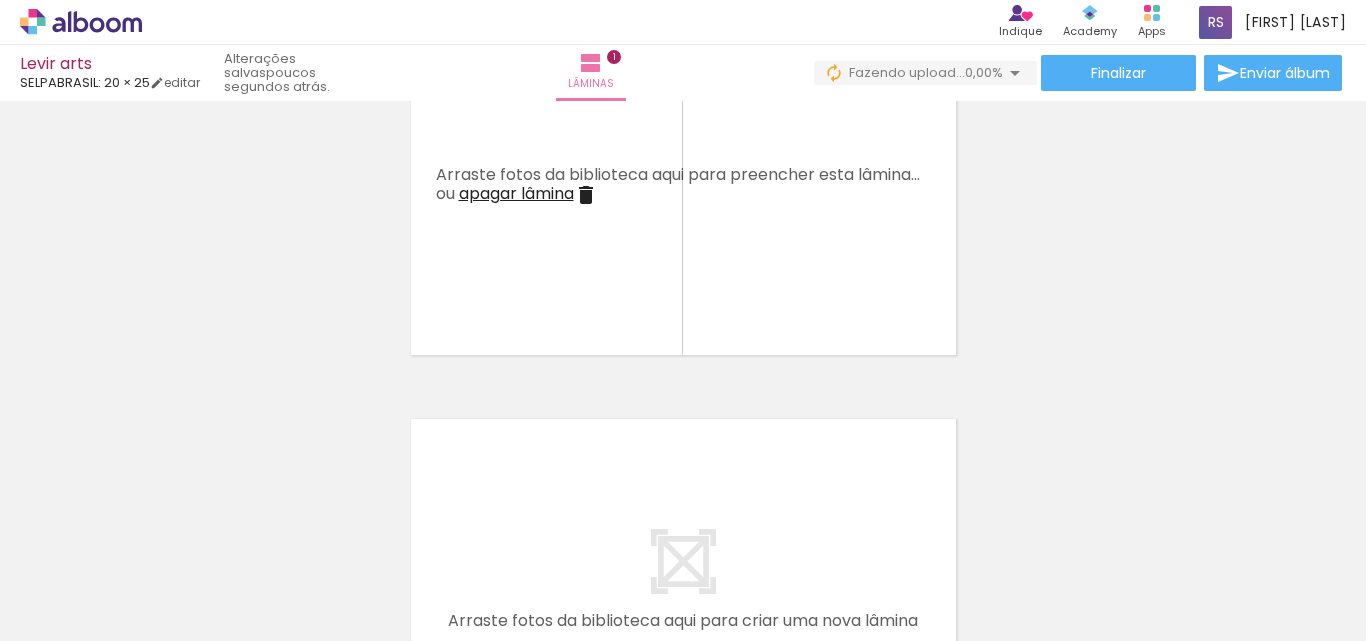 scroll, scrollTop: 100, scrollLeft: 0, axis: vertical 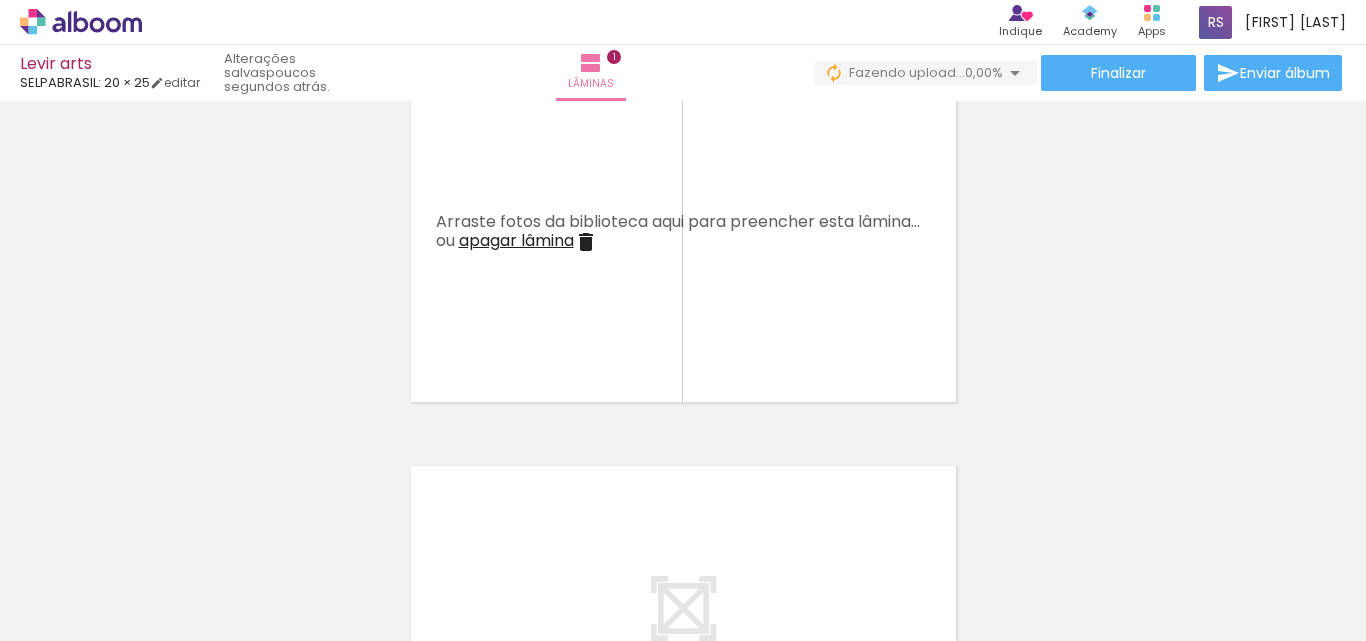 click on "Arraste fotos da biblioteca aqui para preencher esta lâmina... ou" at bounding box center [678, 231] 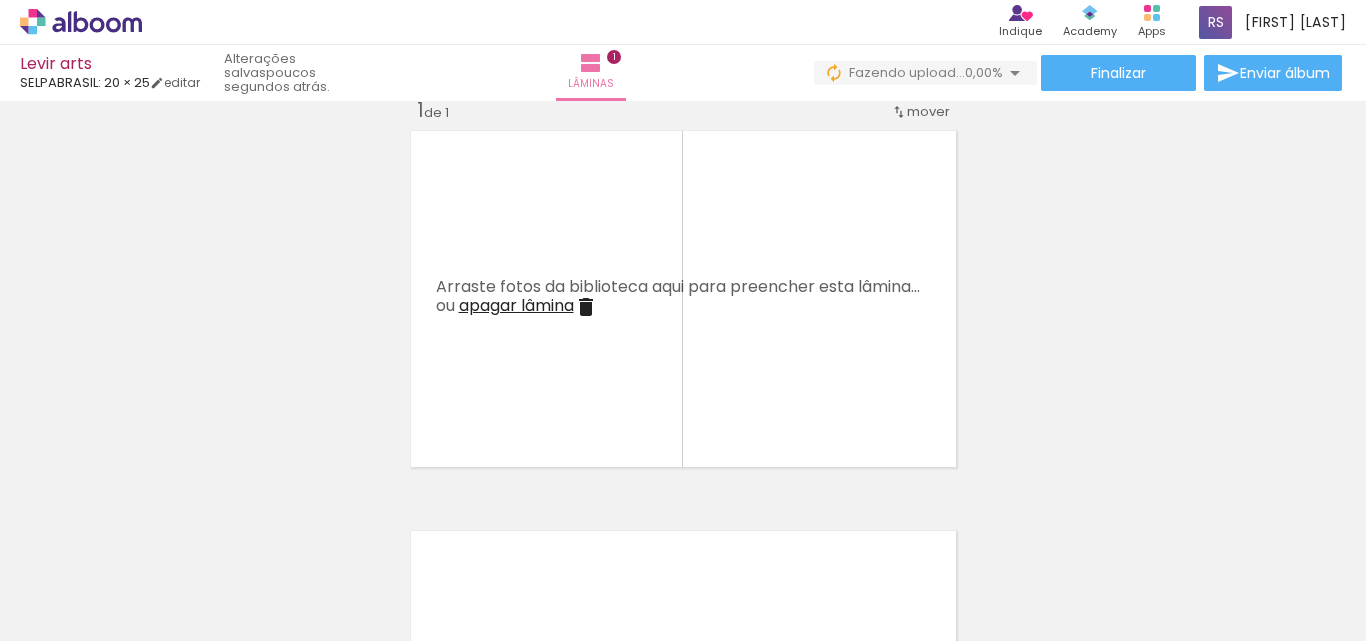scroll, scrollTop: 0, scrollLeft: 0, axis: both 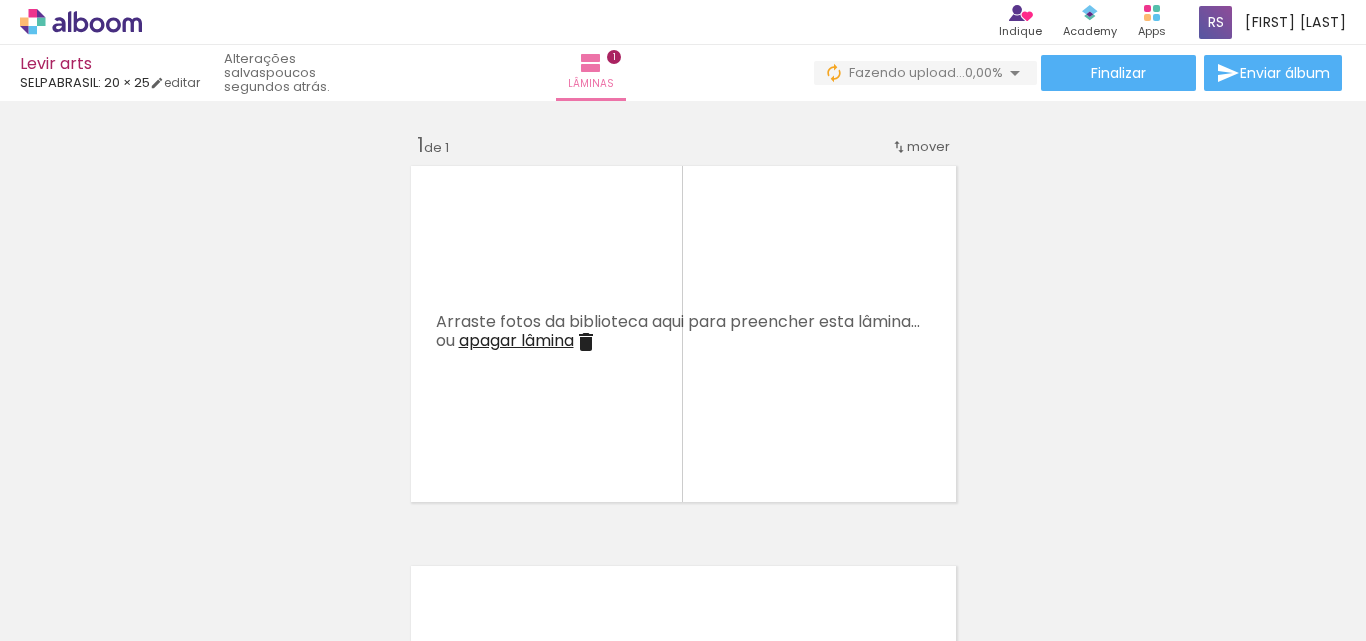 click on "Fazendo upload..." at bounding box center [907, 72] 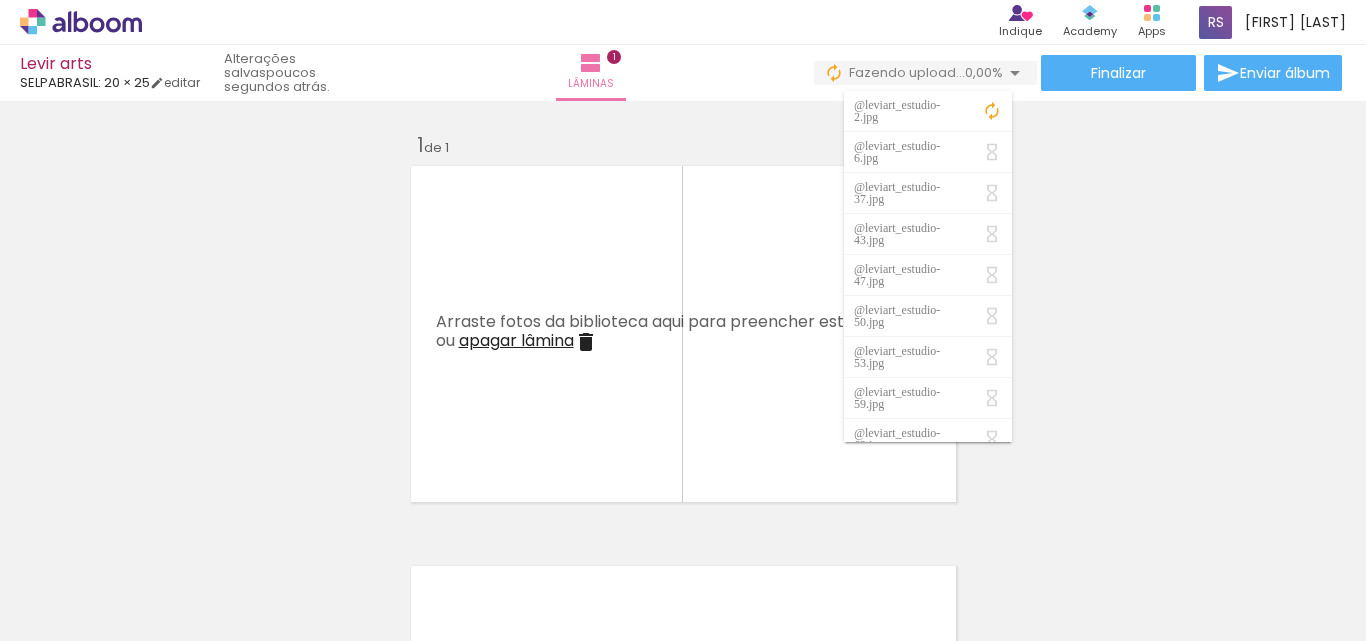 click on "Inserir lâmina 1  de 1" at bounding box center (683, 508) 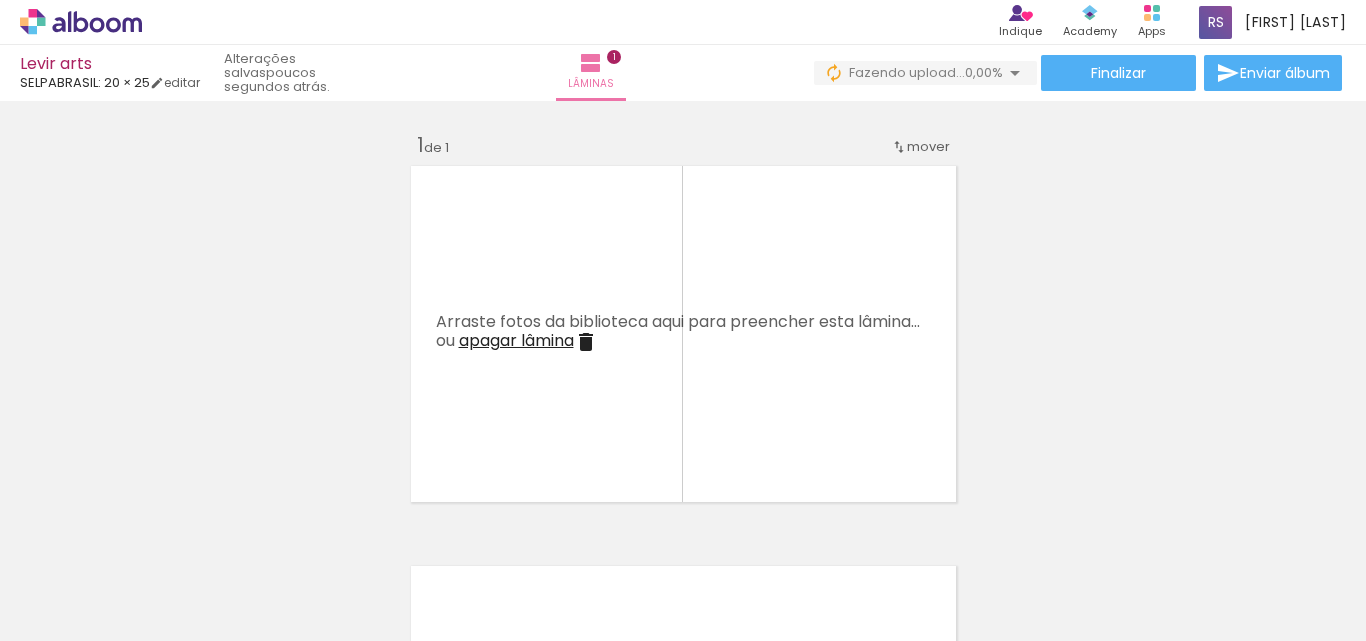 scroll, scrollTop: 0, scrollLeft: 0, axis: both 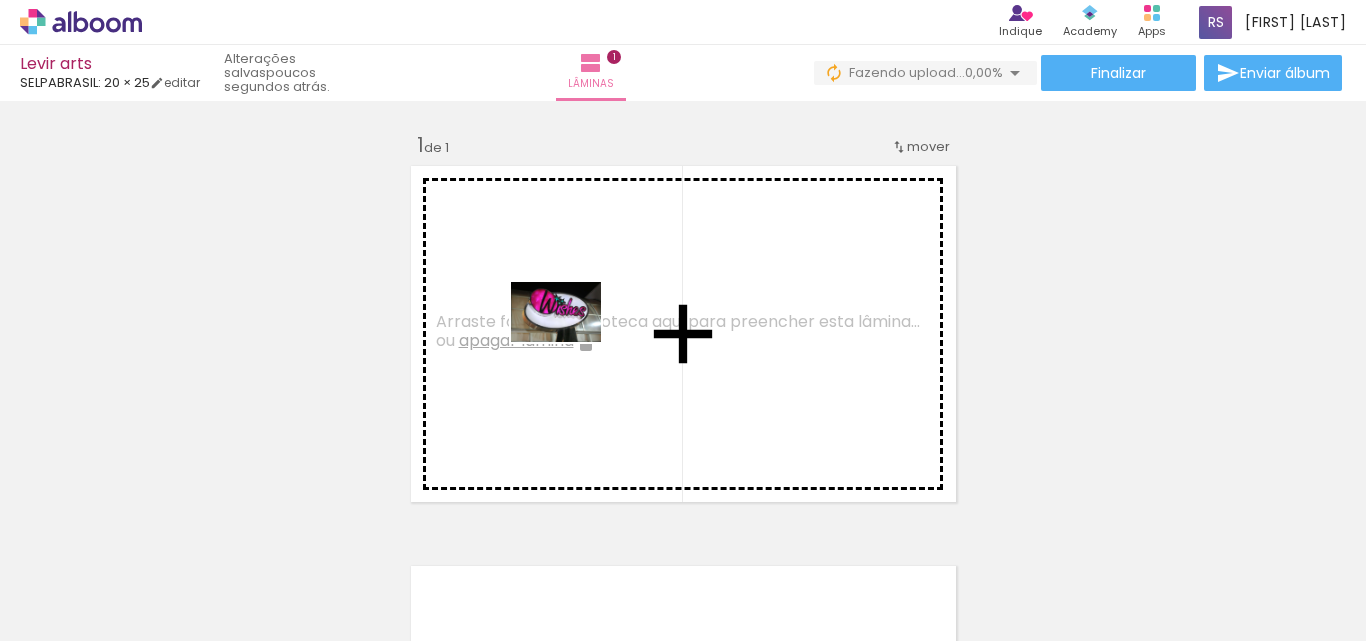 drag, startPoint x: 211, startPoint y: 581, endPoint x: 571, endPoint y: 342, distance: 432.11224 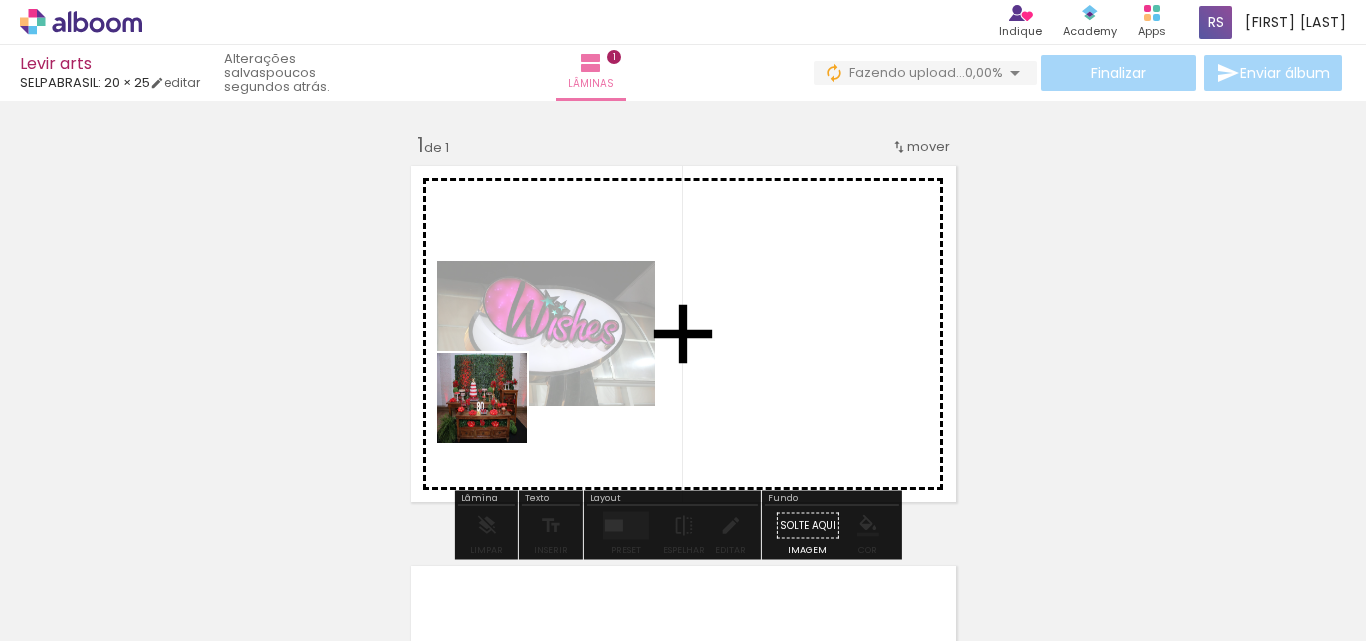 drag, startPoint x: 314, startPoint y: 585, endPoint x: 498, endPoint y: 409, distance: 254.62129 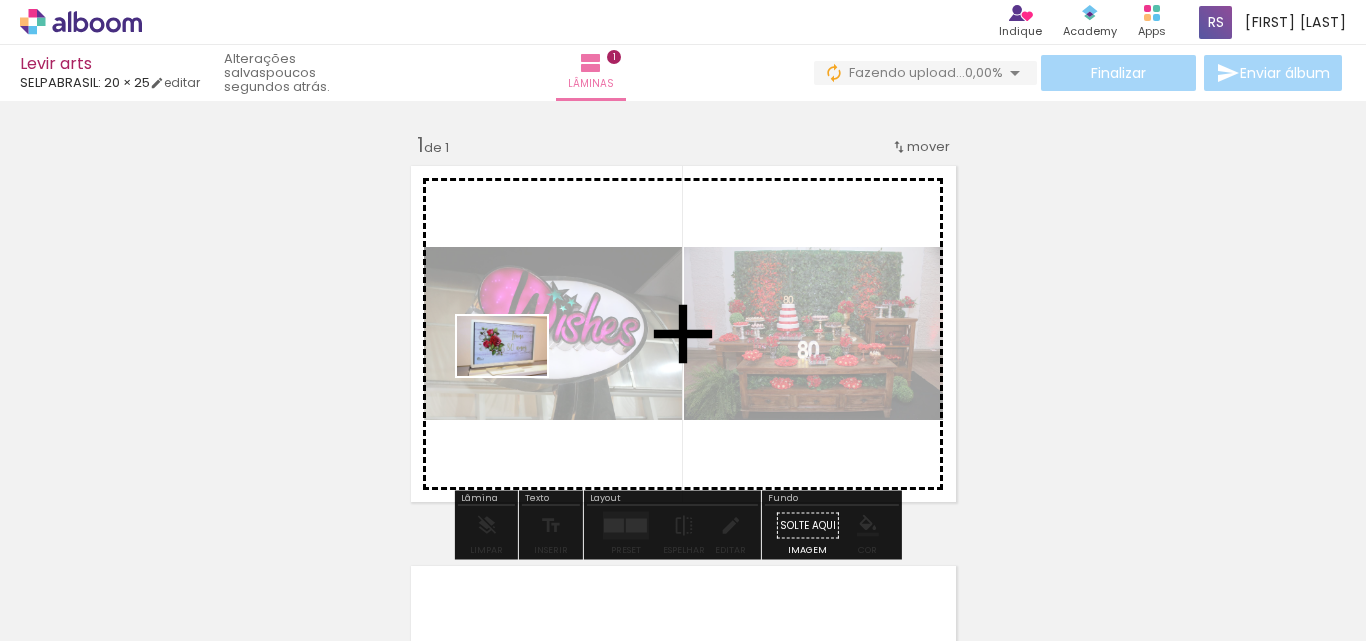 drag, startPoint x: 412, startPoint y: 575, endPoint x: 517, endPoint y: 376, distance: 225.00223 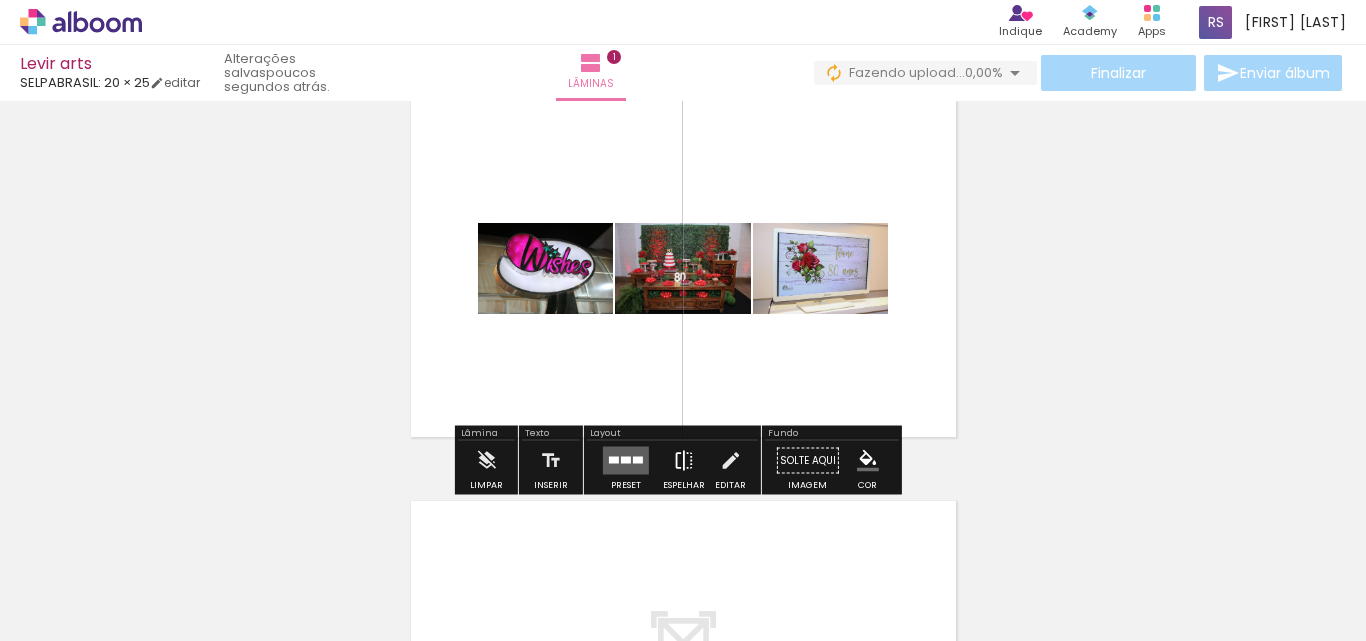 scroll, scrollTop: 100, scrollLeft: 0, axis: vertical 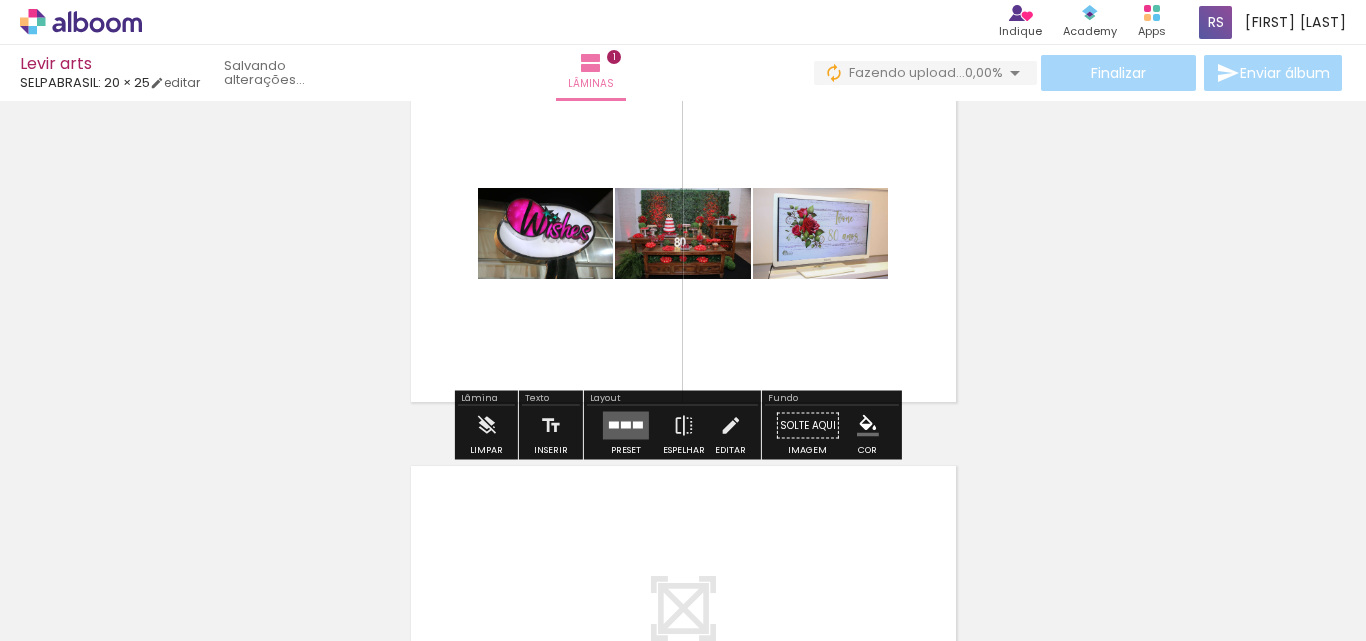 click at bounding box center [626, 426] 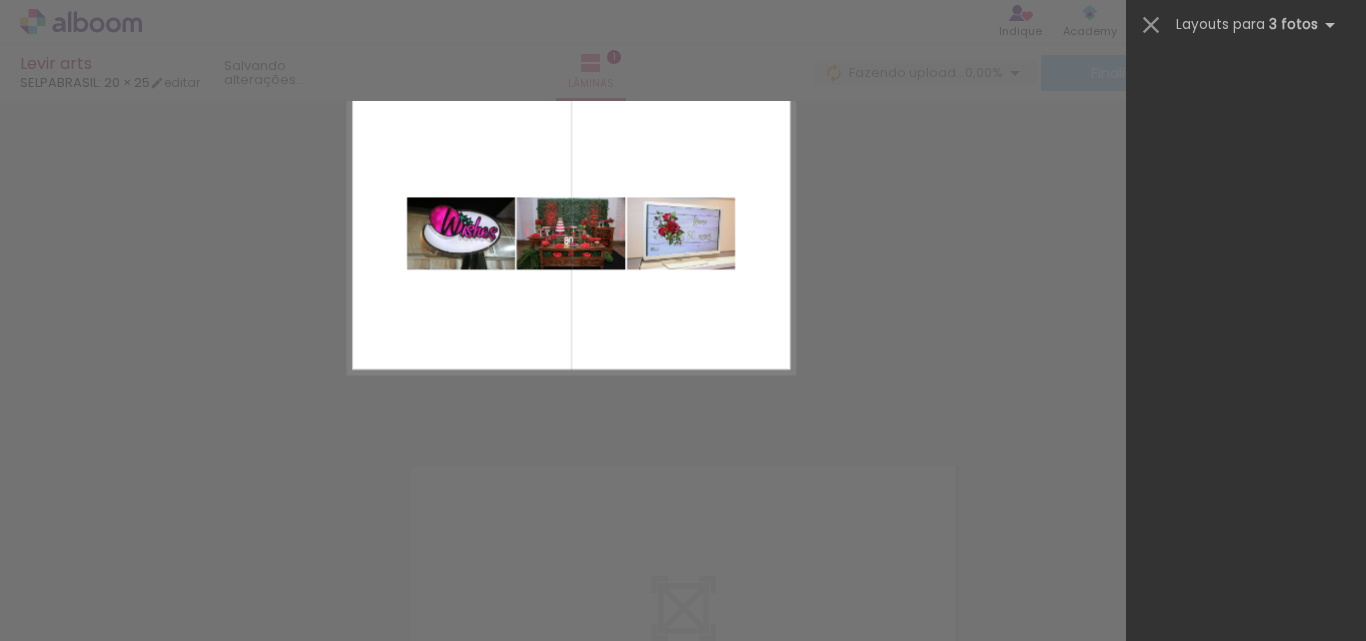 scroll, scrollTop: 0, scrollLeft: 0, axis: both 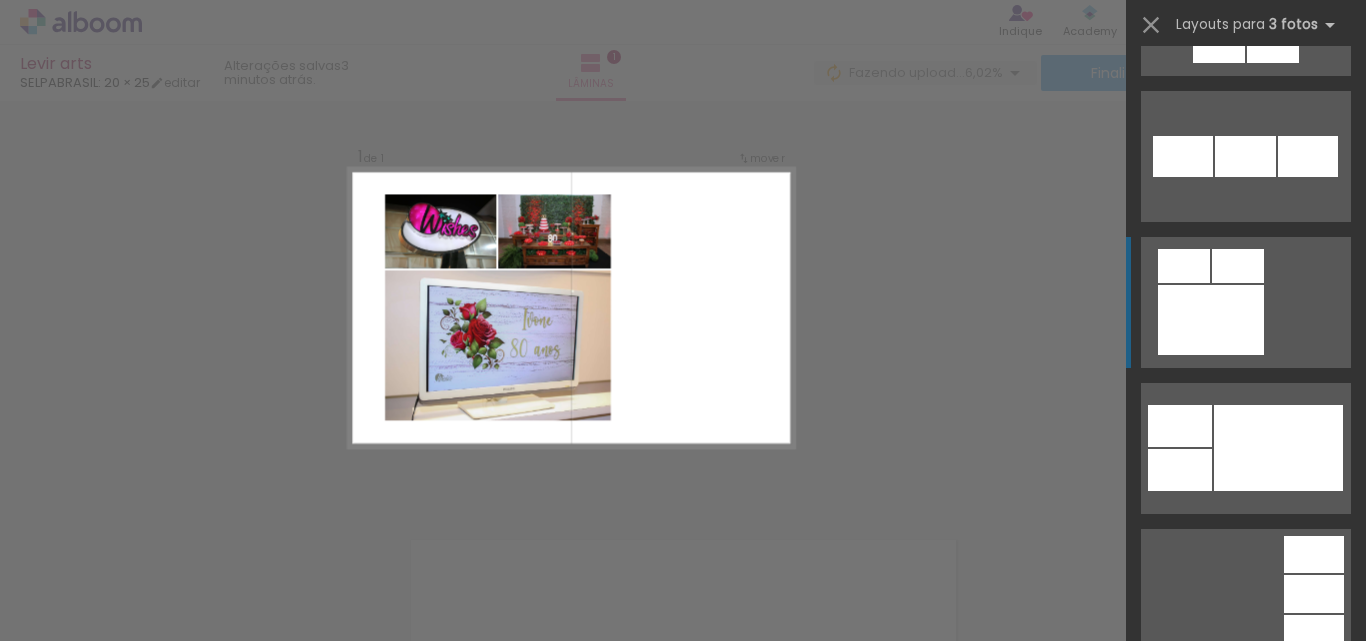 click at bounding box center [1211, 320] 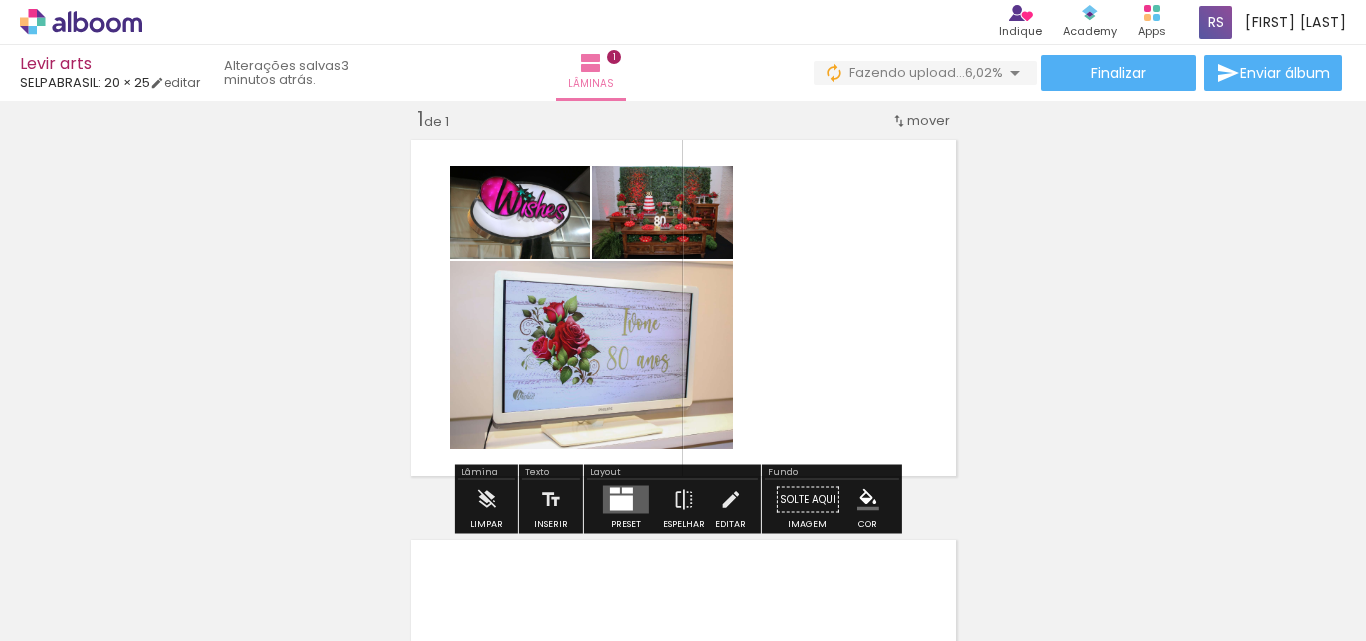 click 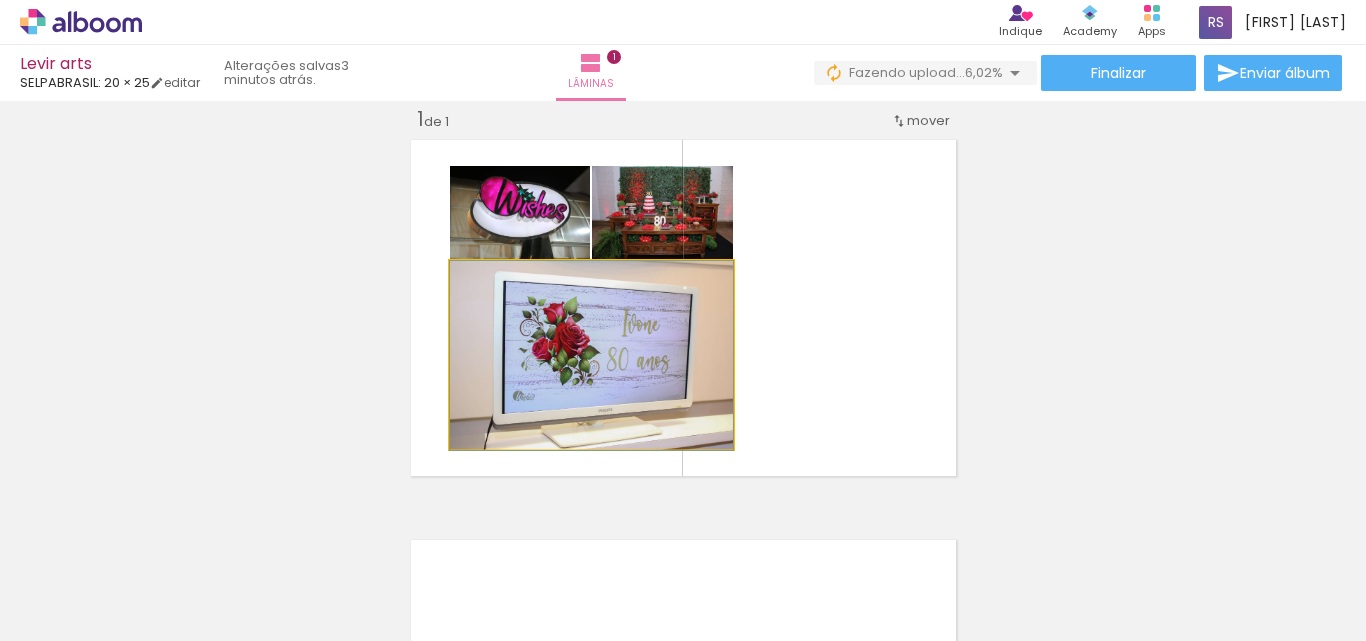 drag, startPoint x: 591, startPoint y: 349, endPoint x: 560, endPoint y: 351, distance: 31.06445 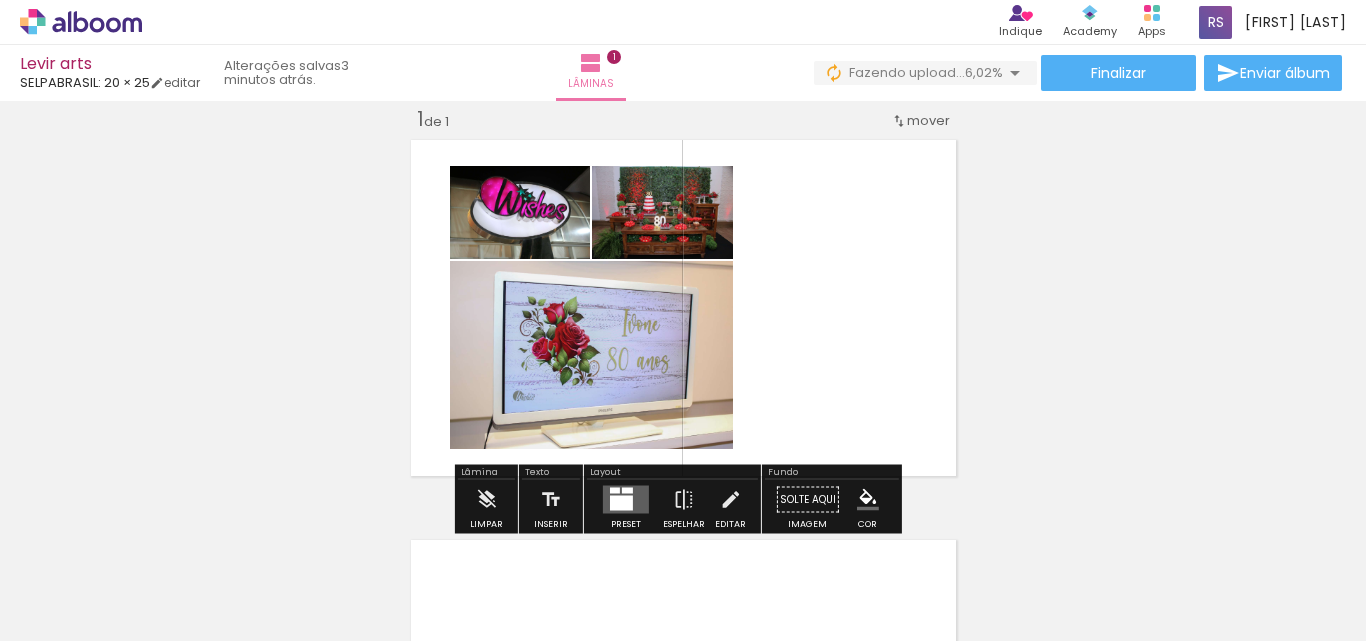 click at bounding box center (621, 503) 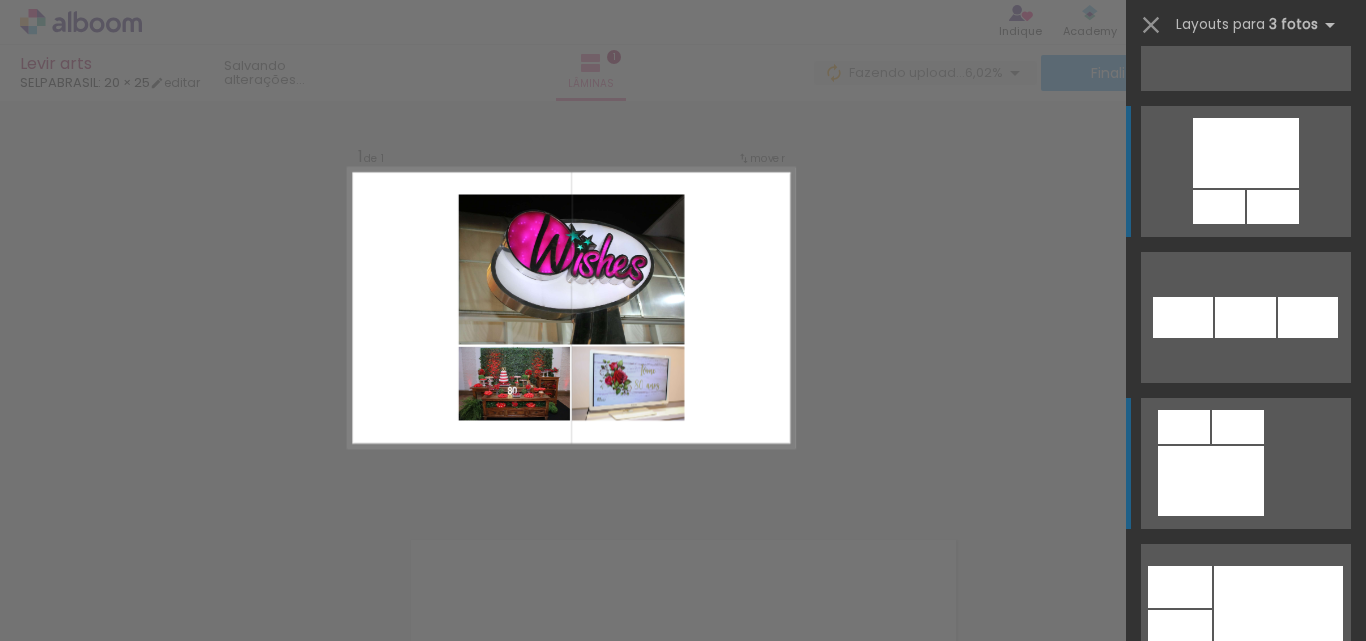 scroll, scrollTop: 5002, scrollLeft: 0, axis: vertical 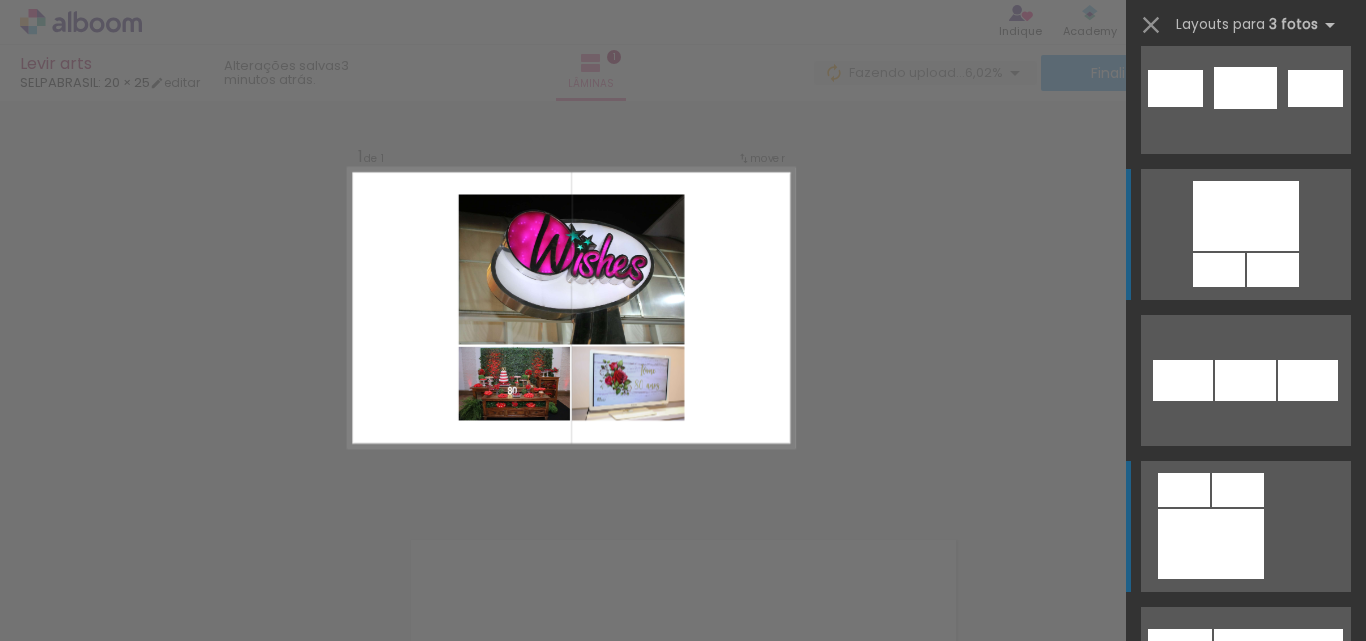 click at bounding box center (1246, 964) 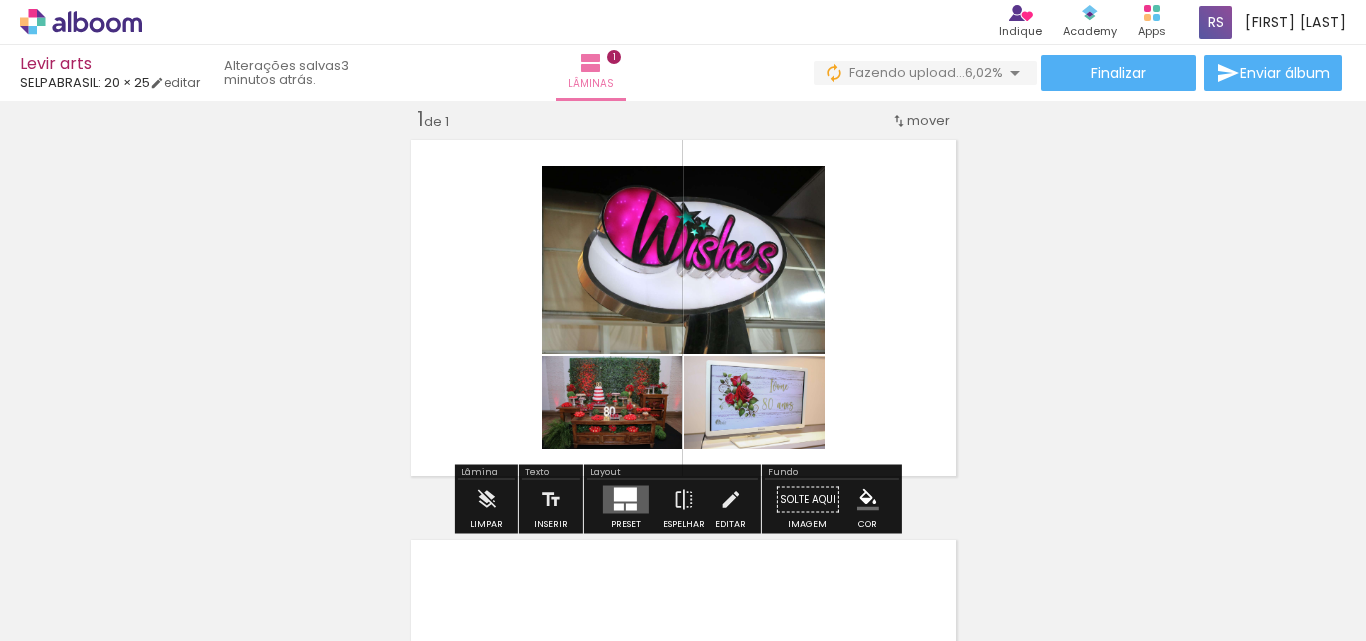 drag, startPoint x: 876, startPoint y: 179, endPoint x: 540, endPoint y: 405, distance: 404.93457 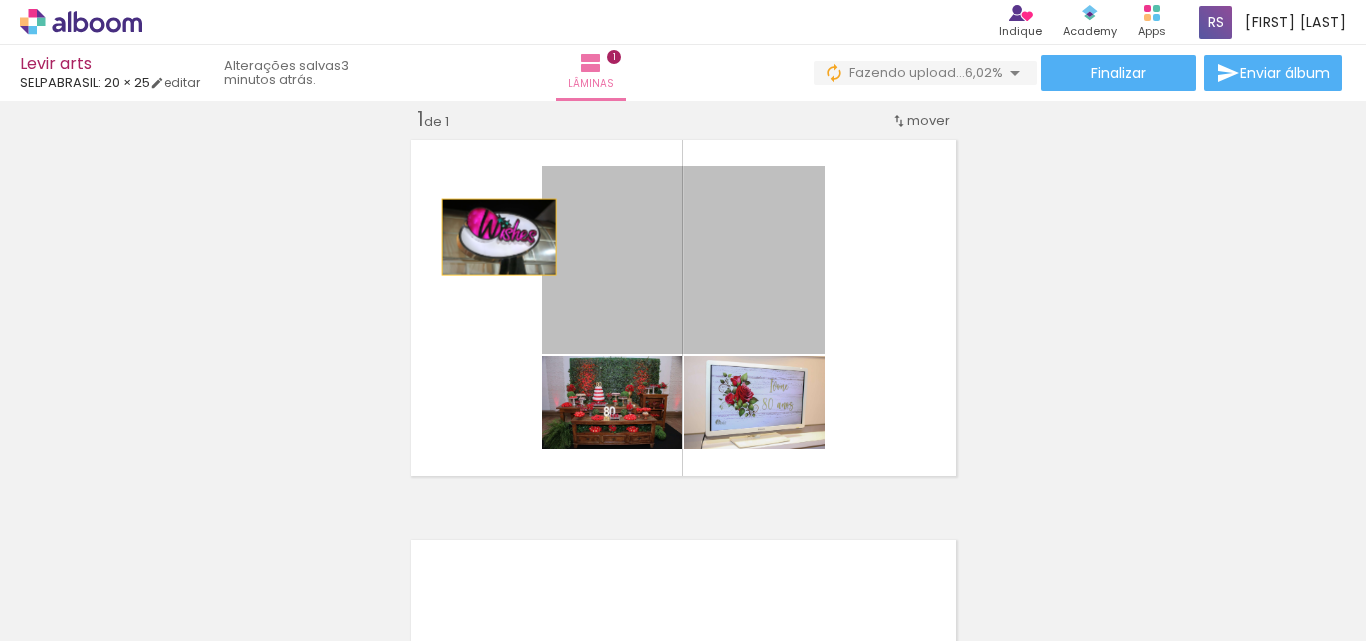 drag, startPoint x: 724, startPoint y: 256, endPoint x: 491, endPoint y: 237, distance: 233.77339 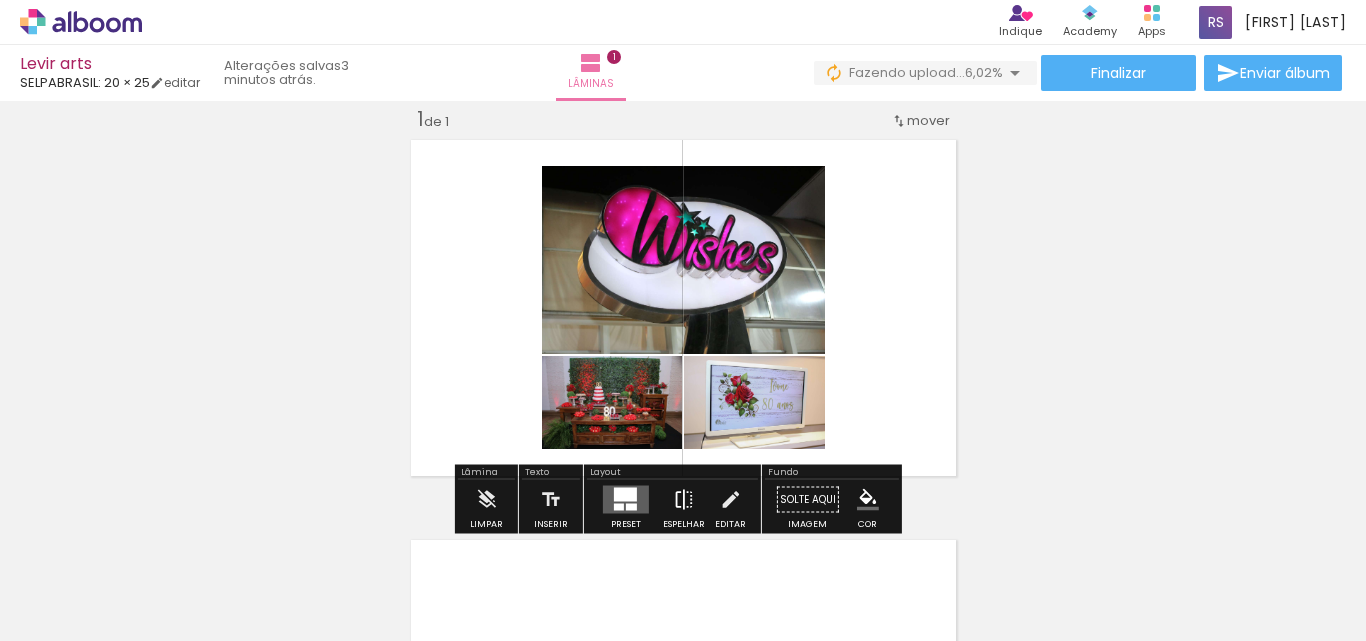 scroll, scrollTop: 126, scrollLeft: 0, axis: vertical 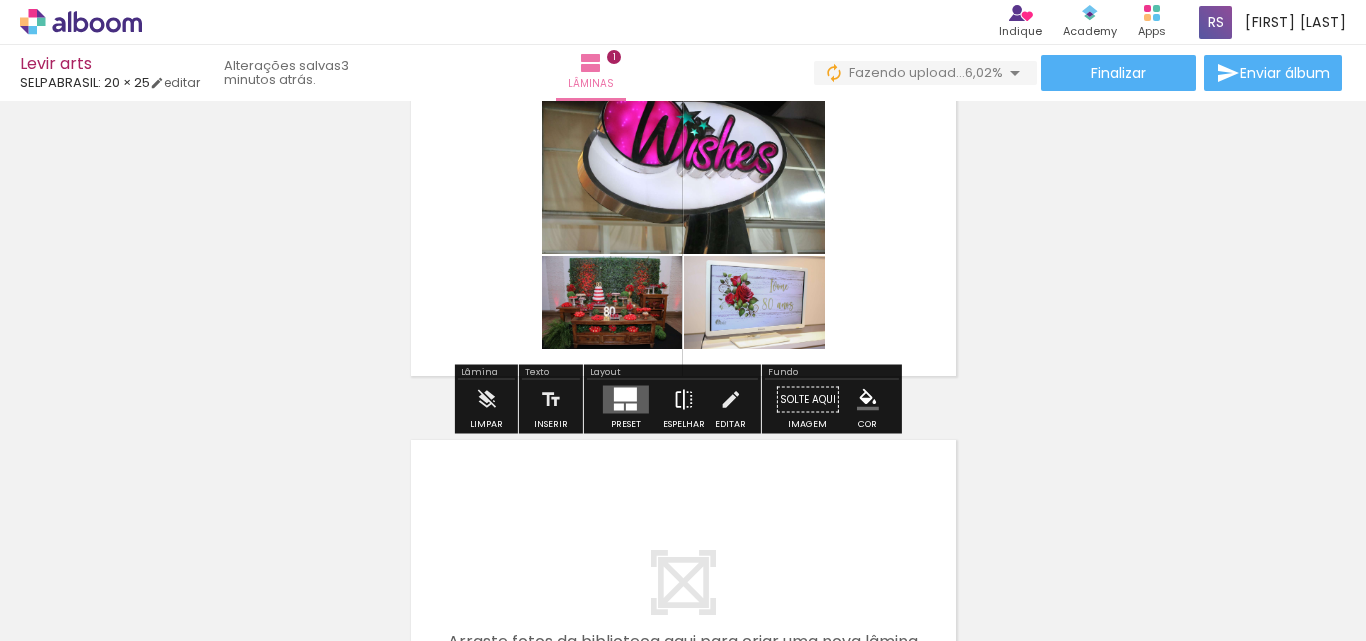 click at bounding box center (684, 400) 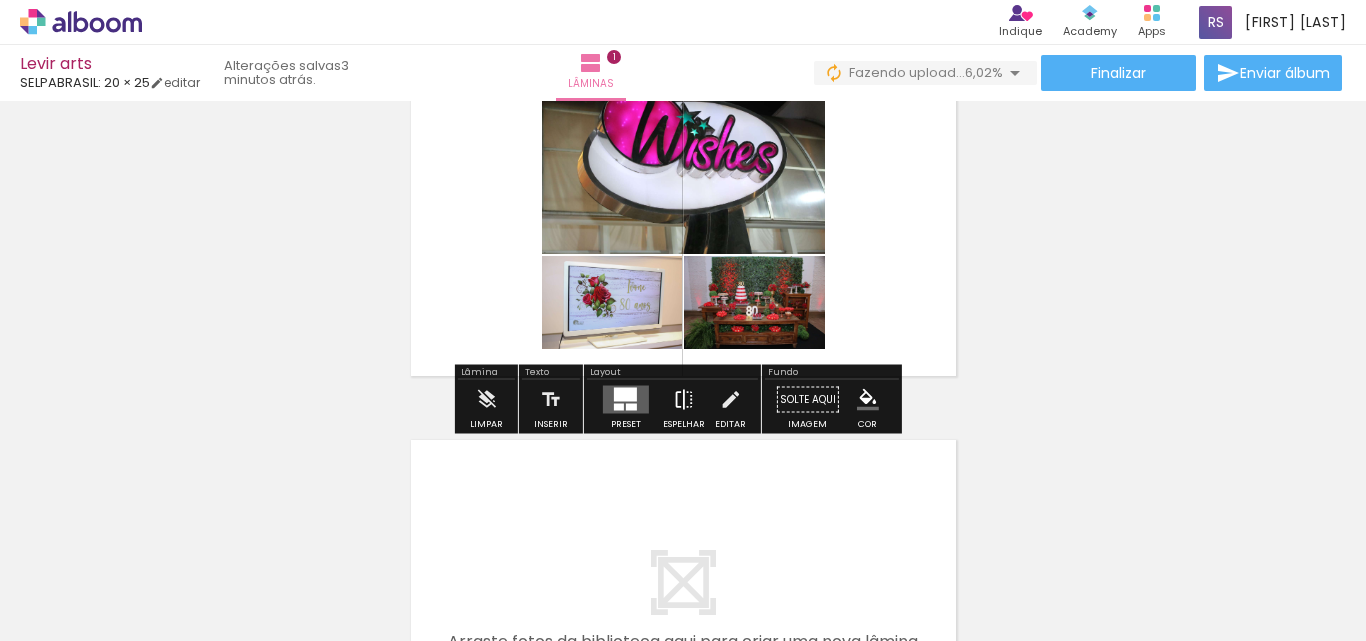 click at bounding box center [684, 400] 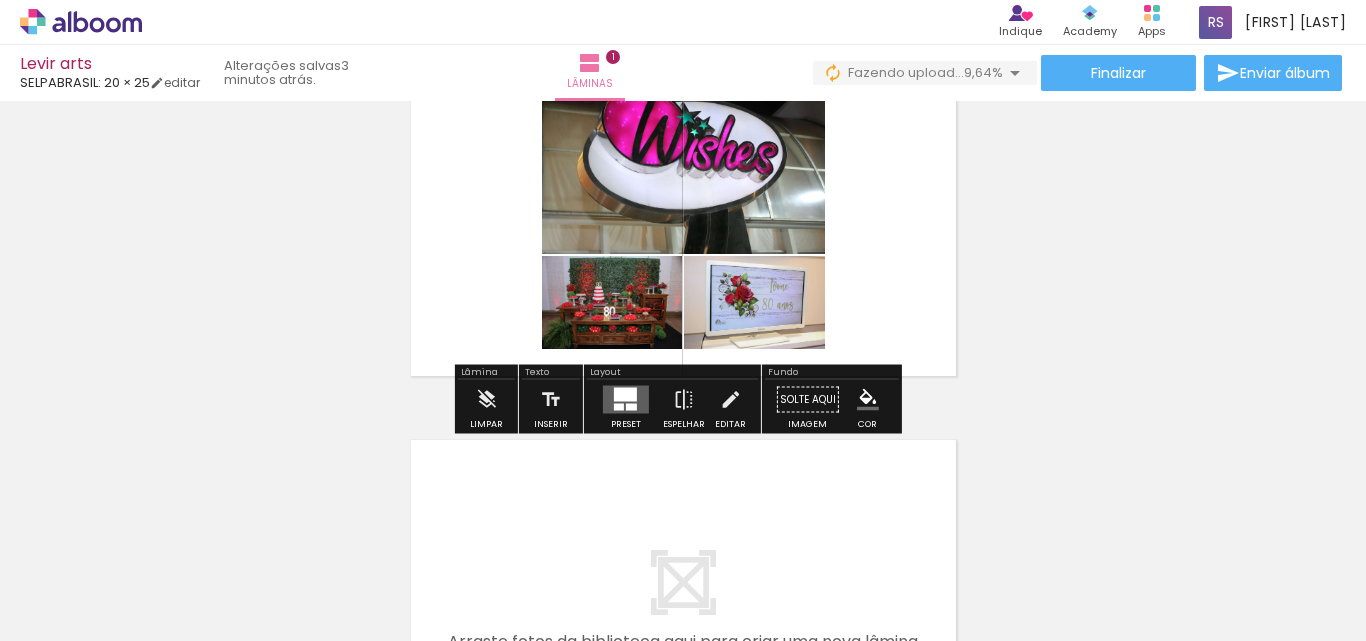 click at bounding box center (625, 395) 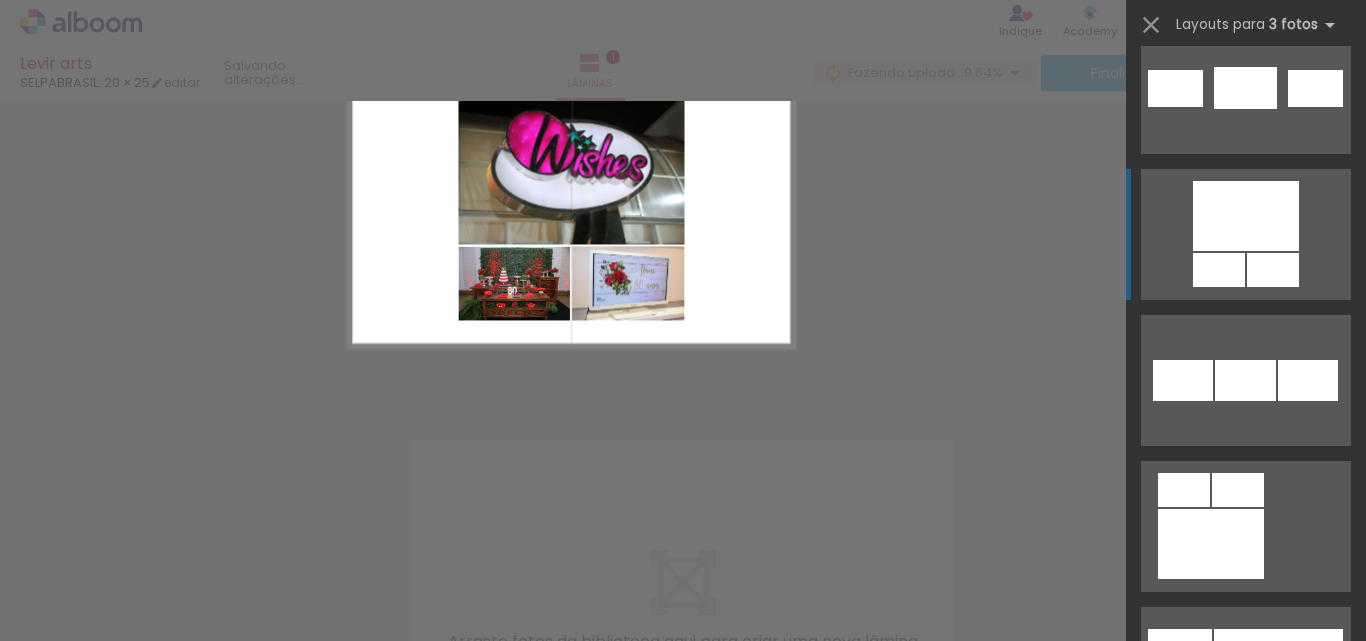 scroll, scrollTop: 5110, scrollLeft: 0, axis: vertical 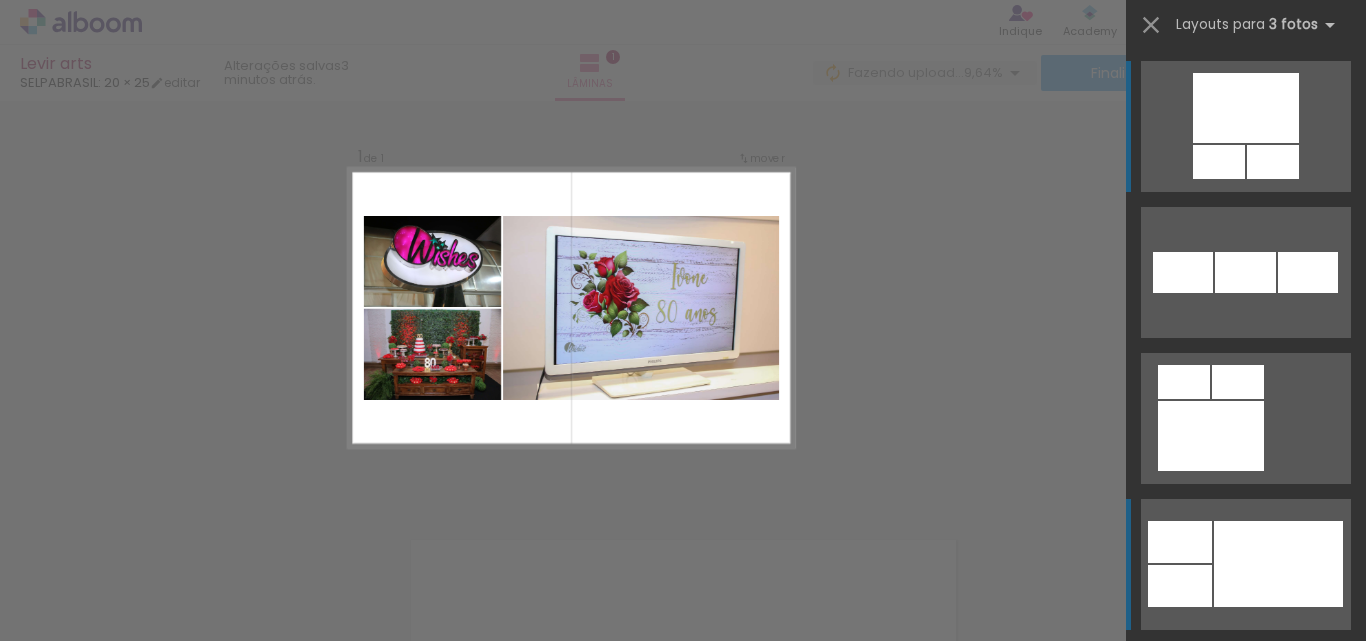click at bounding box center (1211, 436) 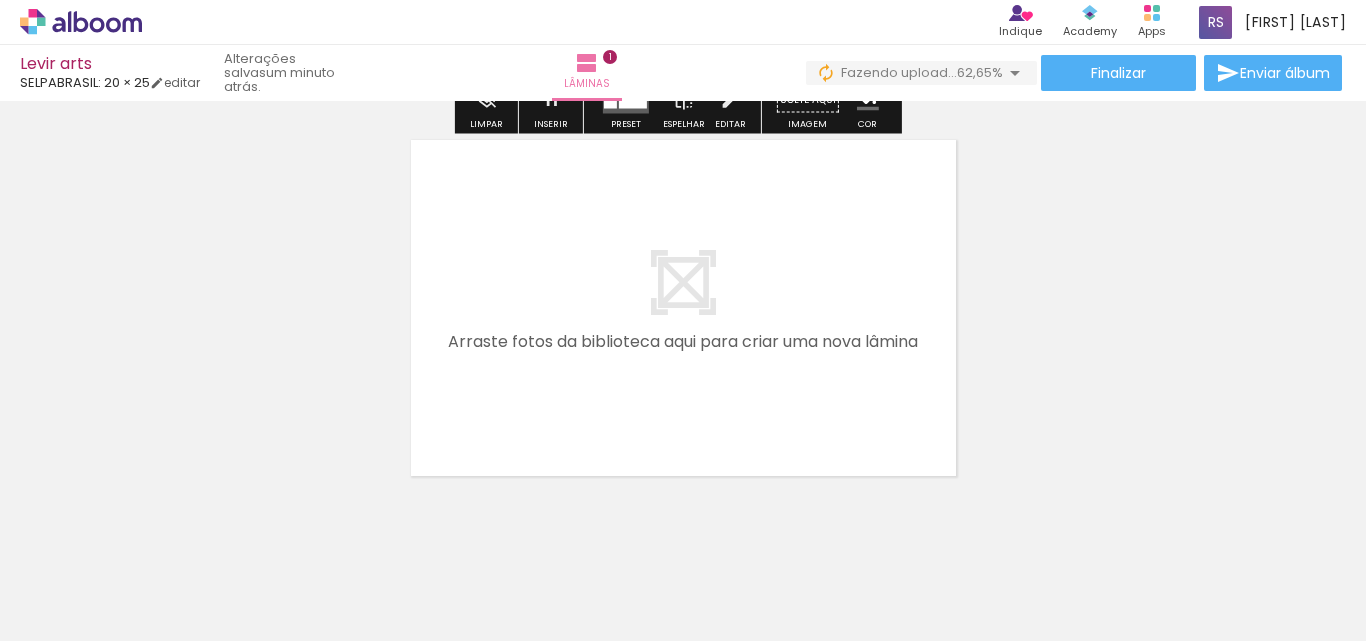 scroll, scrollTop: 463, scrollLeft: 0, axis: vertical 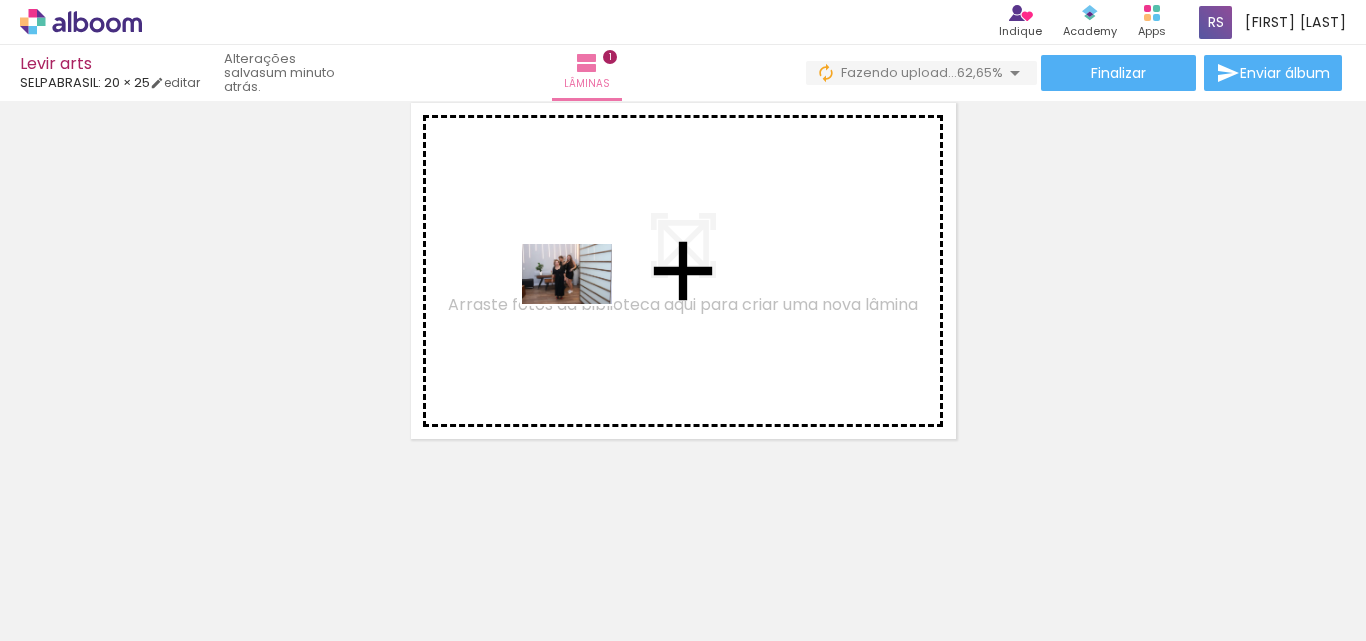 drag, startPoint x: 522, startPoint y: 584, endPoint x: 582, endPoint y: 304, distance: 286.3564 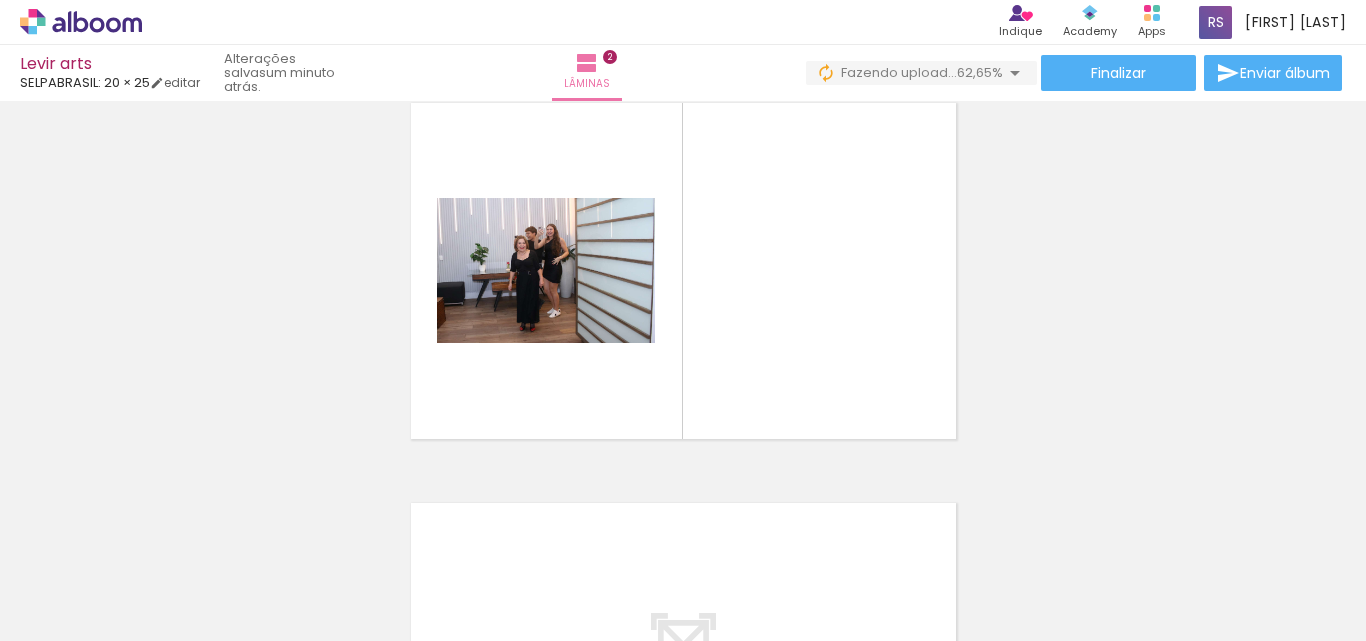scroll, scrollTop: 426, scrollLeft: 0, axis: vertical 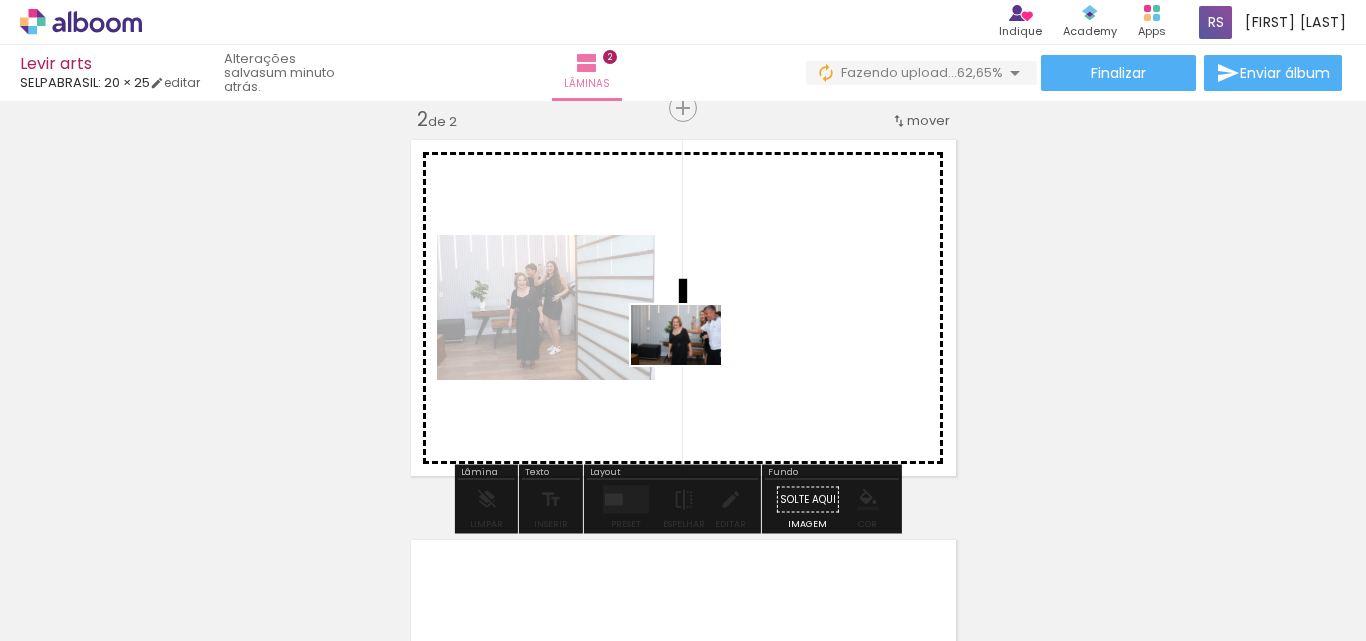drag, startPoint x: 642, startPoint y: 571, endPoint x: 692, endPoint y: 322, distance: 253.97047 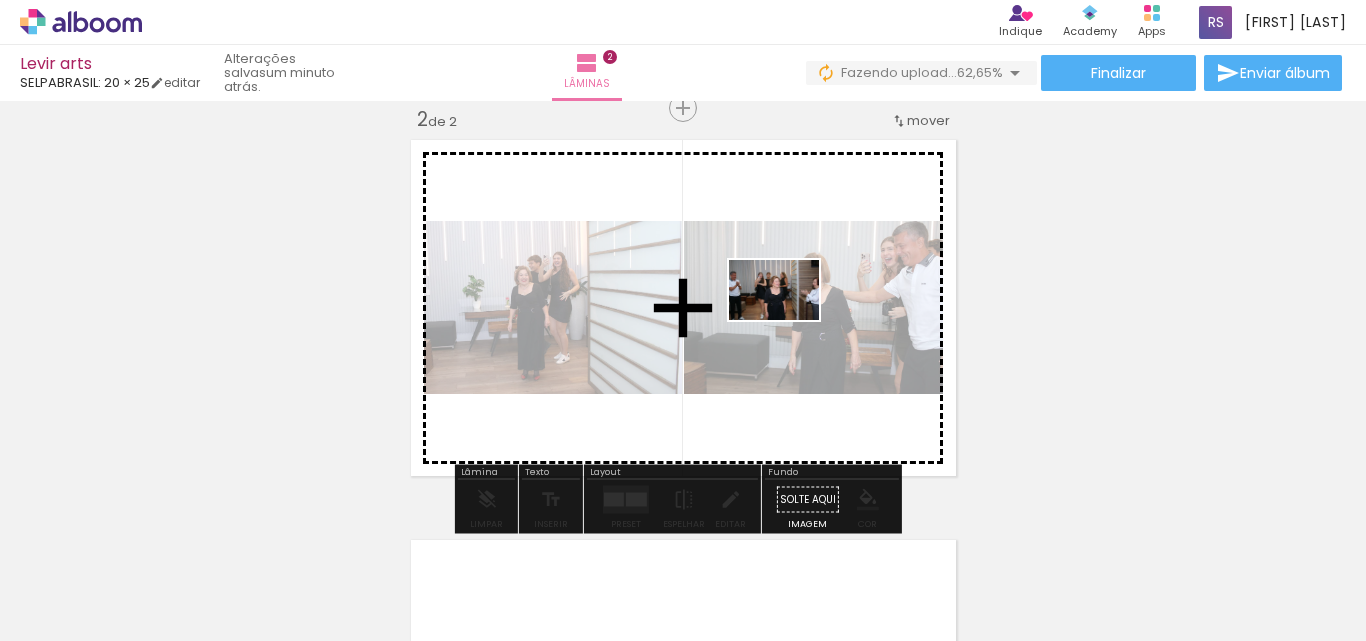 drag, startPoint x: 773, startPoint y: 591, endPoint x: 789, endPoint y: 320, distance: 271.47192 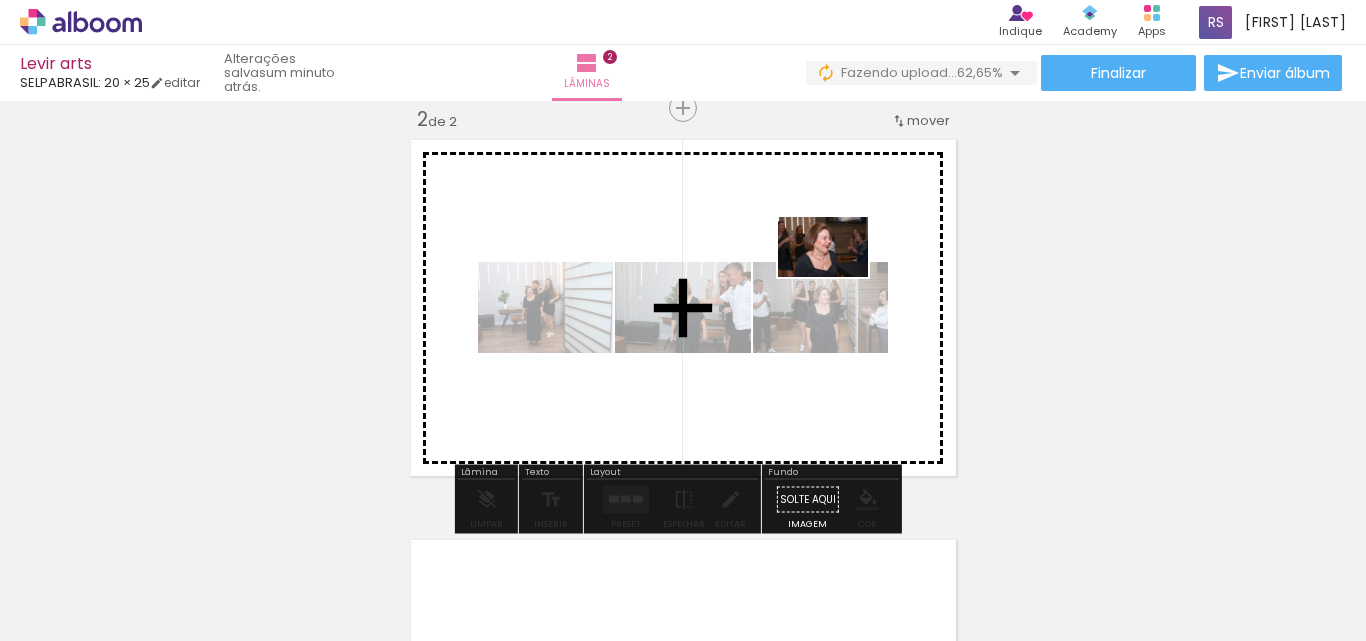 drag, startPoint x: 864, startPoint y: 581, endPoint x: 838, endPoint y: 277, distance: 305.1098 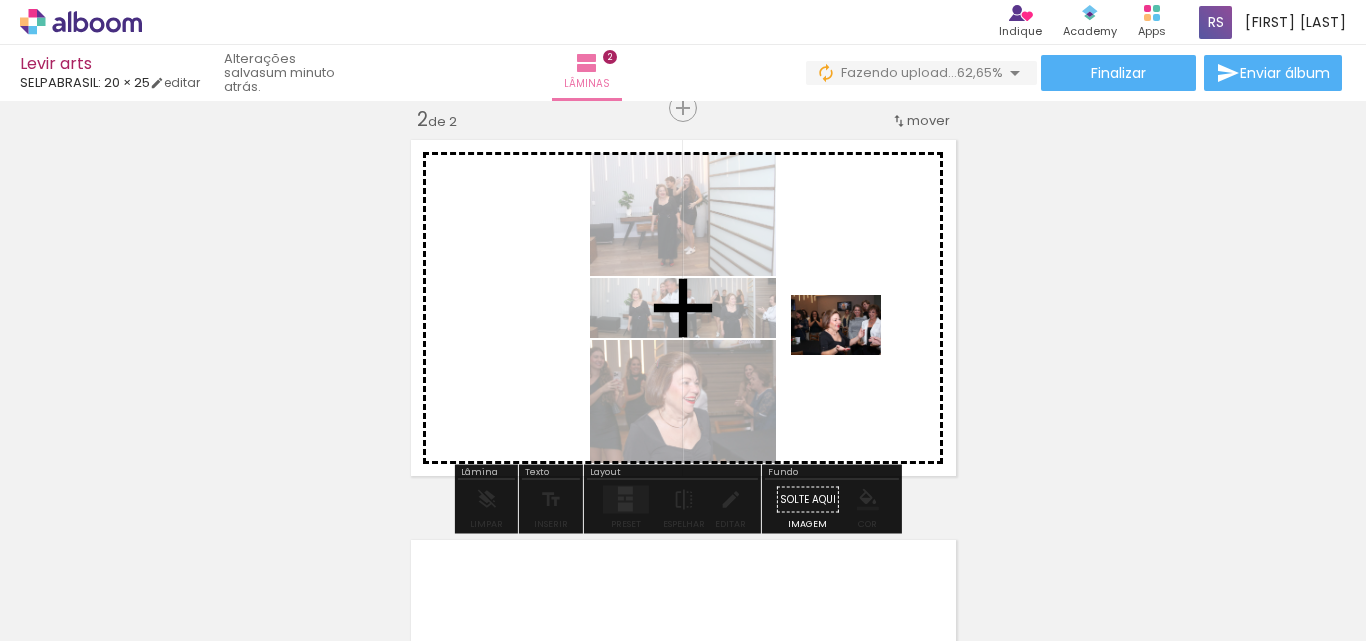 drag, startPoint x: 972, startPoint y: 583, endPoint x: 845, endPoint y: 345, distance: 269.7647 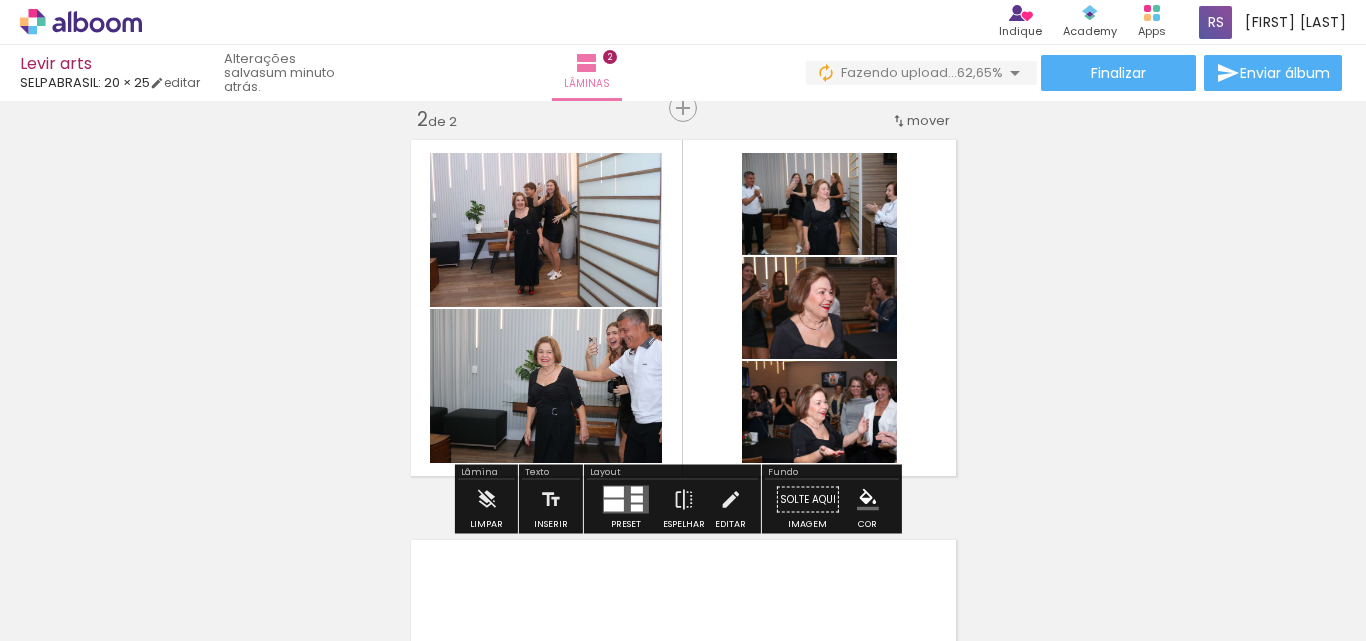 scroll, scrollTop: 526, scrollLeft: 0, axis: vertical 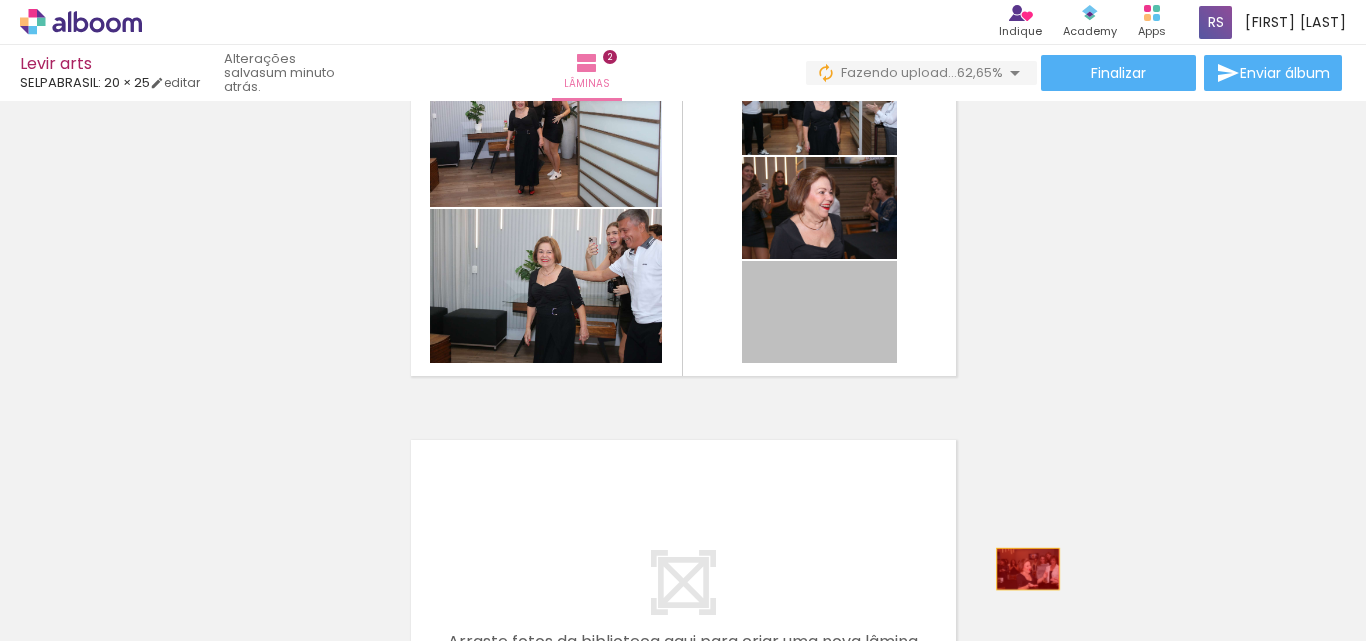 drag, startPoint x: 857, startPoint y: 324, endPoint x: 1020, endPoint y: 569, distance: 294.2686 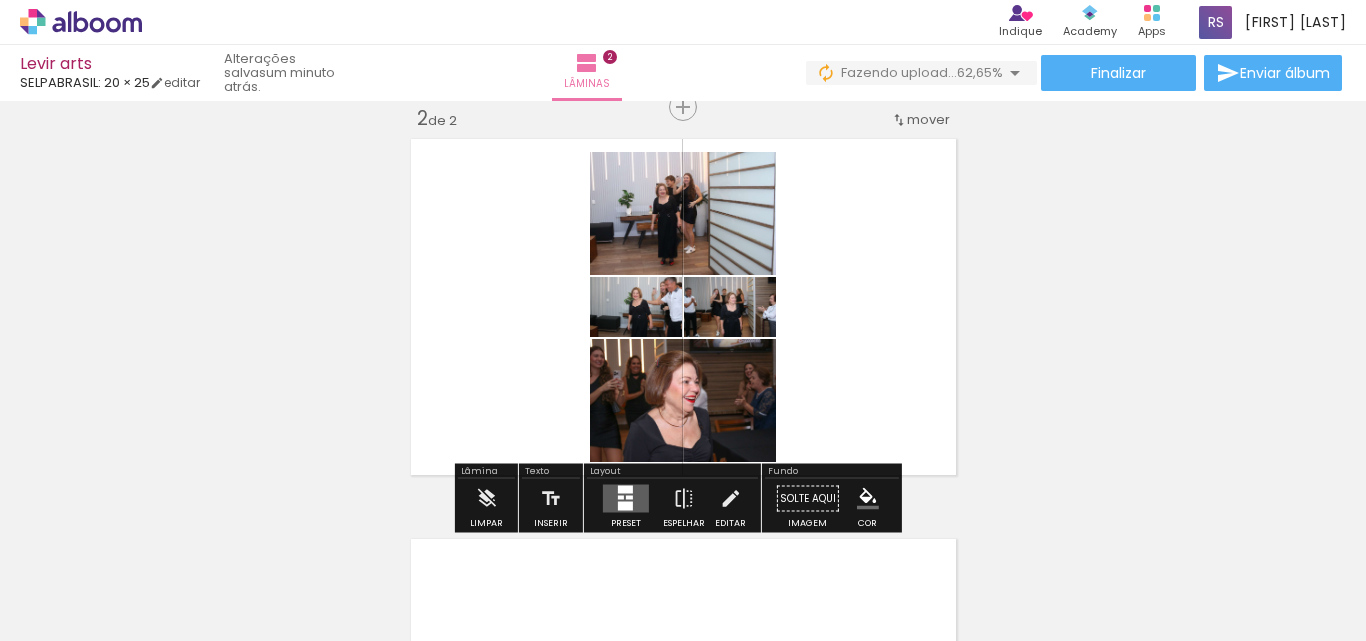 scroll, scrollTop: 426, scrollLeft: 0, axis: vertical 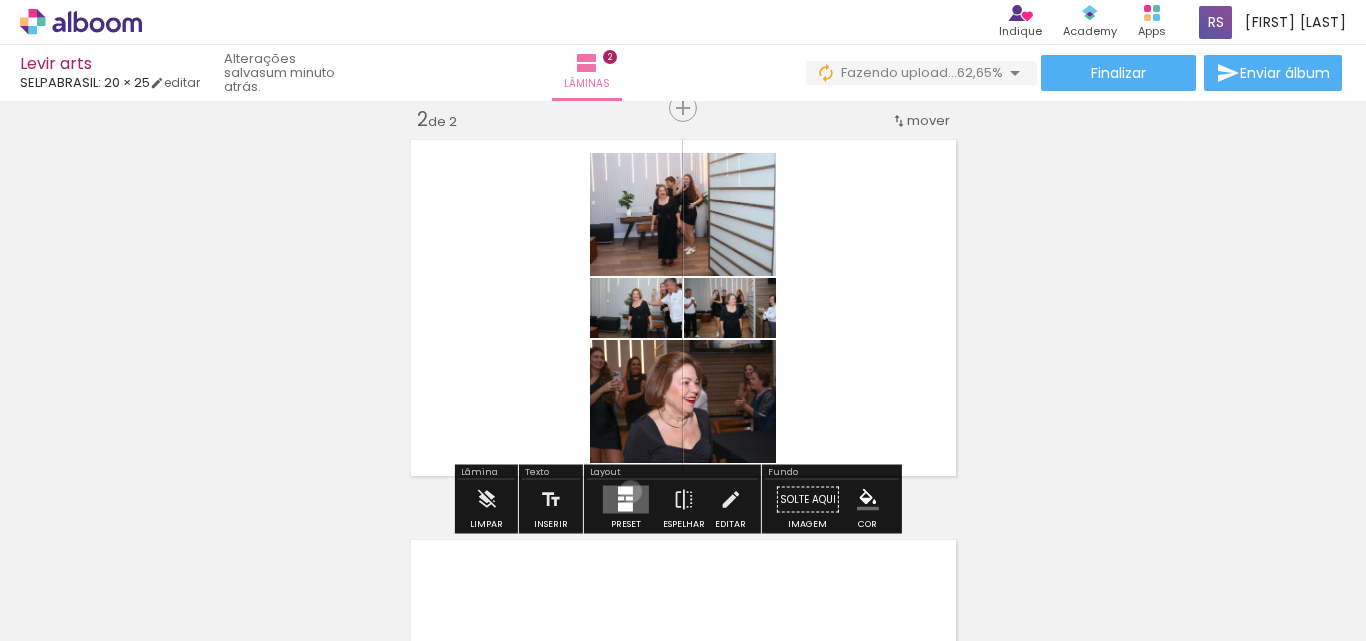 click at bounding box center [625, 491] 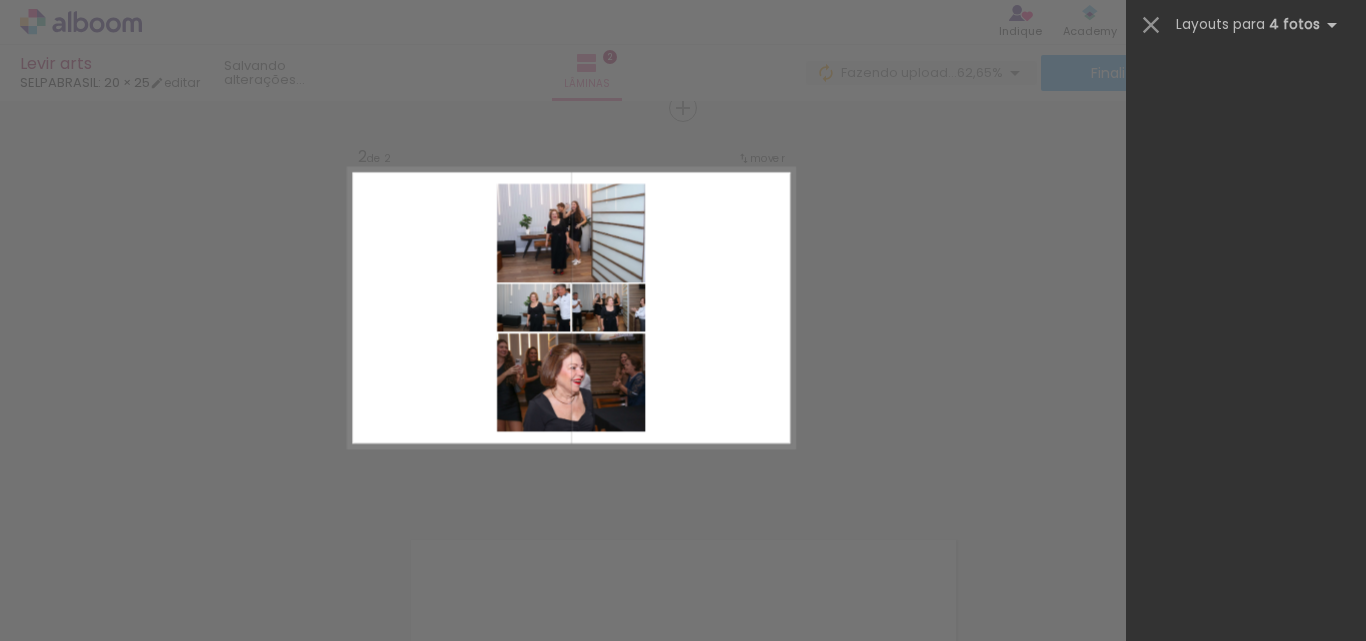 scroll, scrollTop: 0, scrollLeft: 0, axis: both 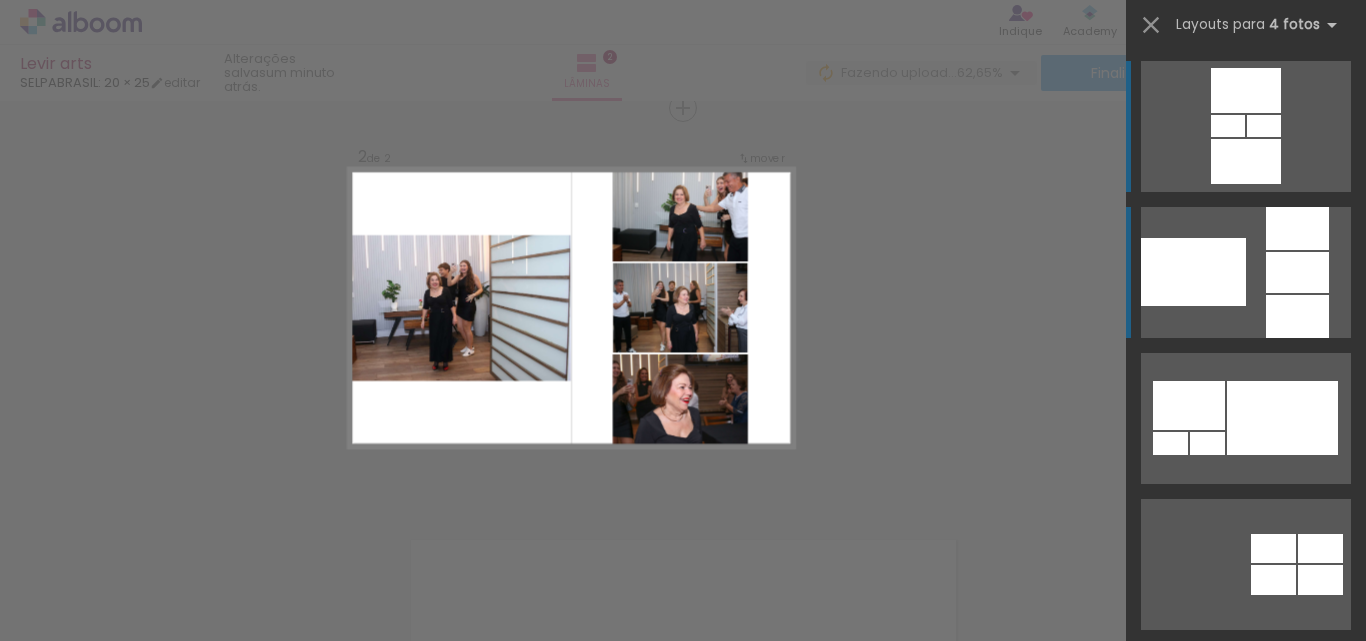 click at bounding box center [1297, 272] 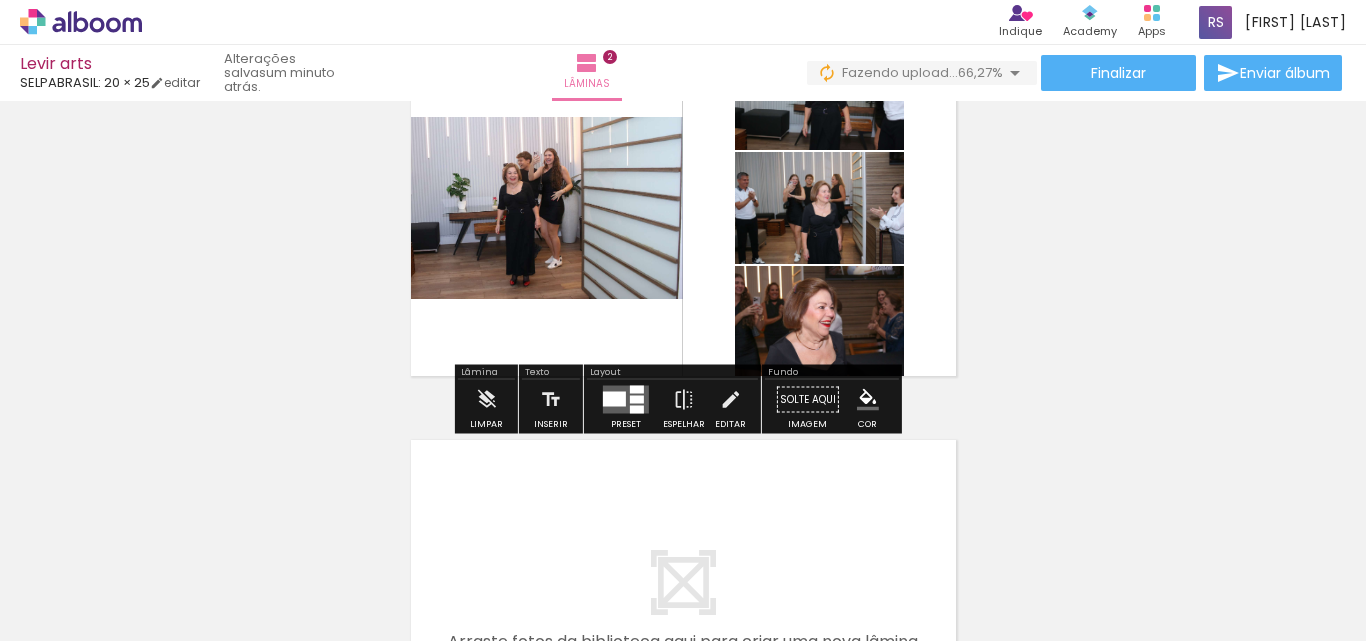 scroll, scrollTop: 426, scrollLeft: 0, axis: vertical 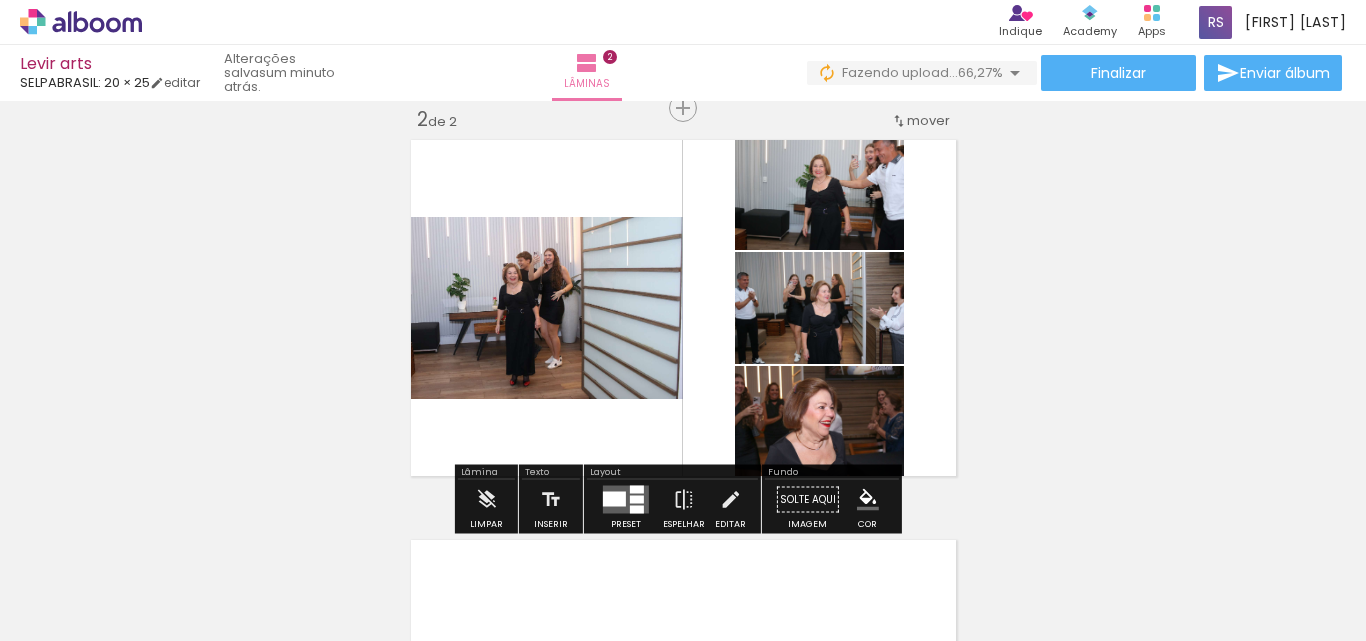 click at bounding box center (637, 510) 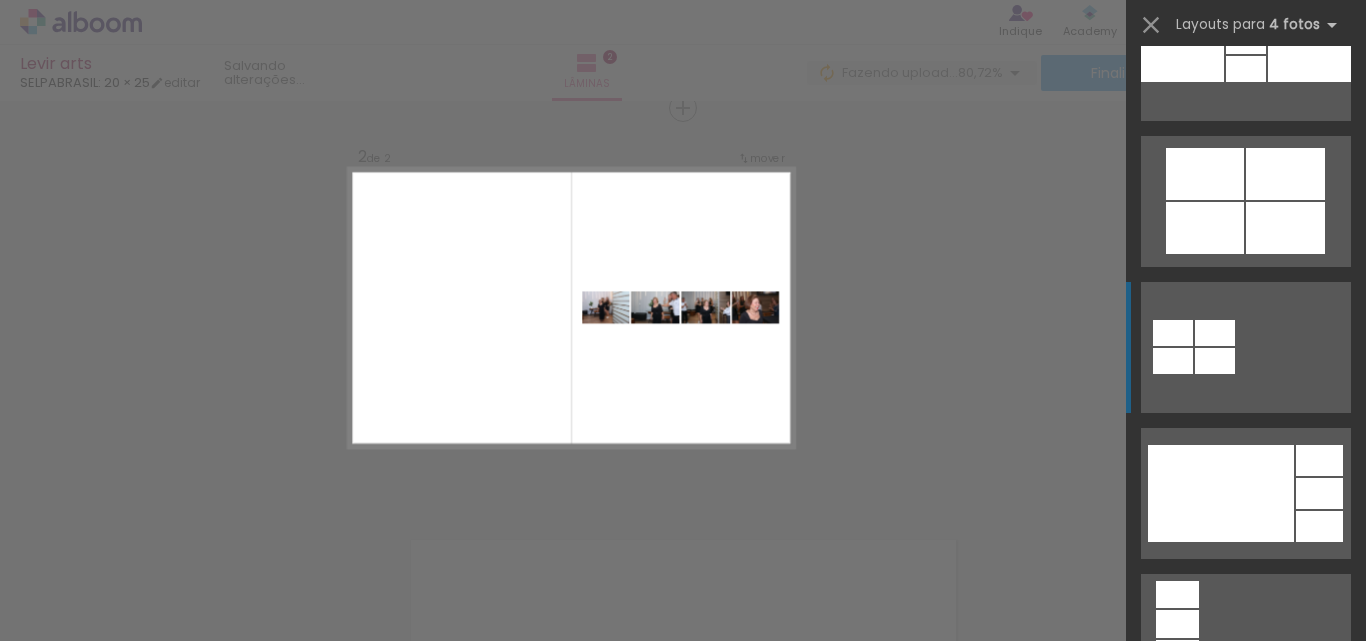 scroll, scrollTop: 5146, scrollLeft: 0, axis: vertical 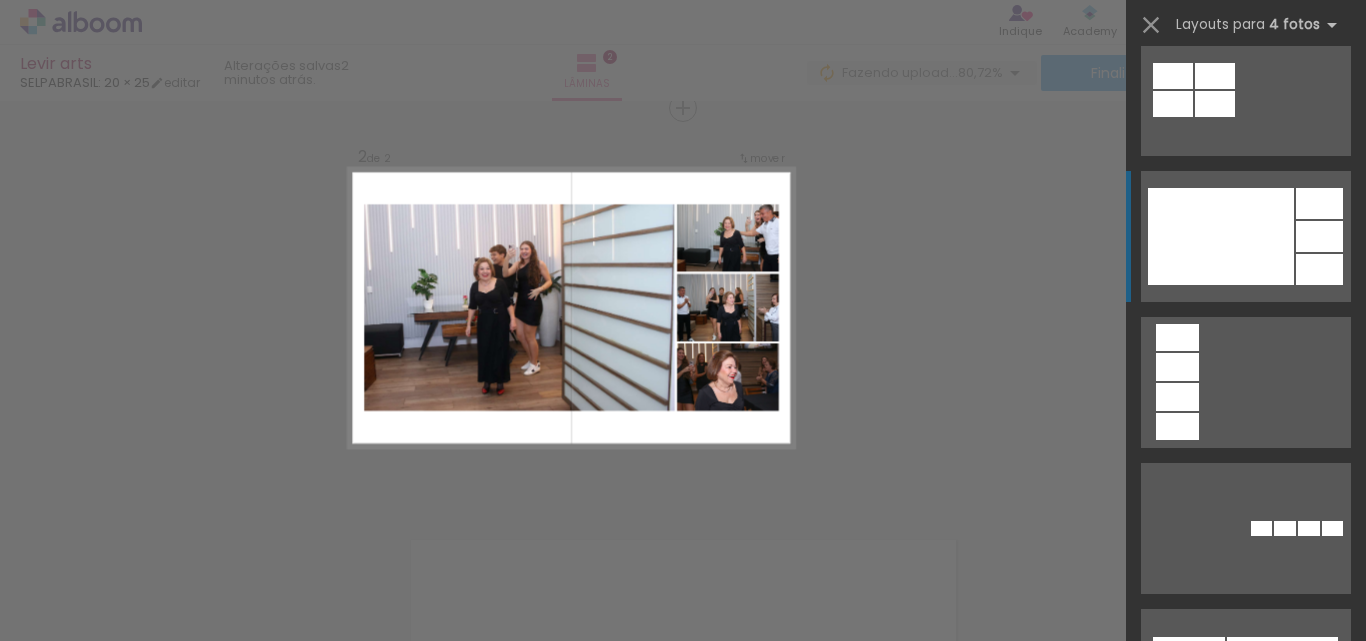 click at bounding box center [1221, 236] 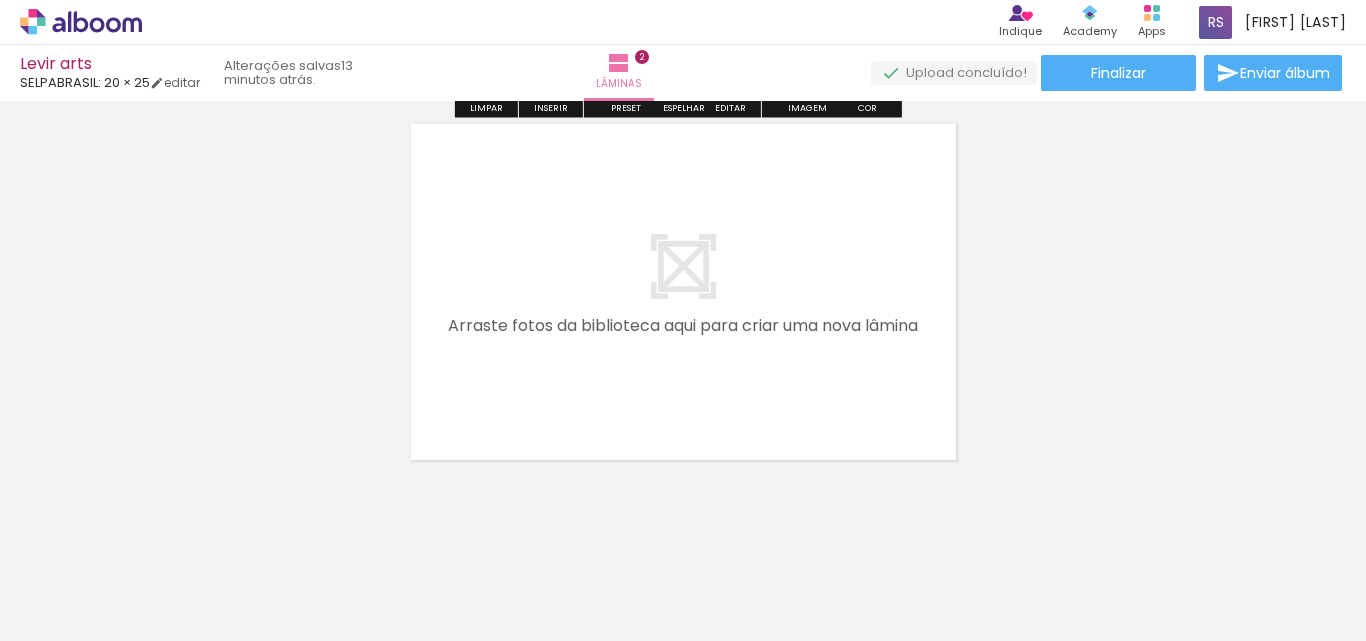 scroll, scrollTop: 863, scrollLeft: 0, axis: vertical 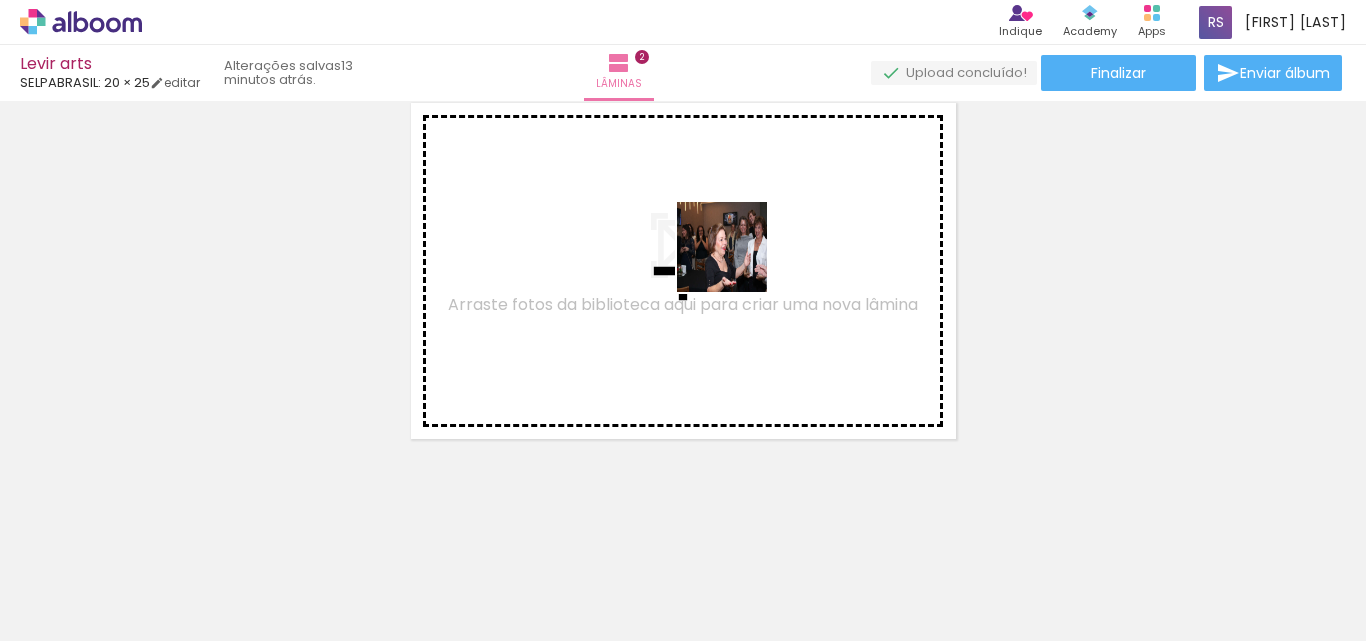 drag, startPoint x: 988, startPoint y: 583, endPoint x: 737, endPoint y: 262, distance: 407.4825 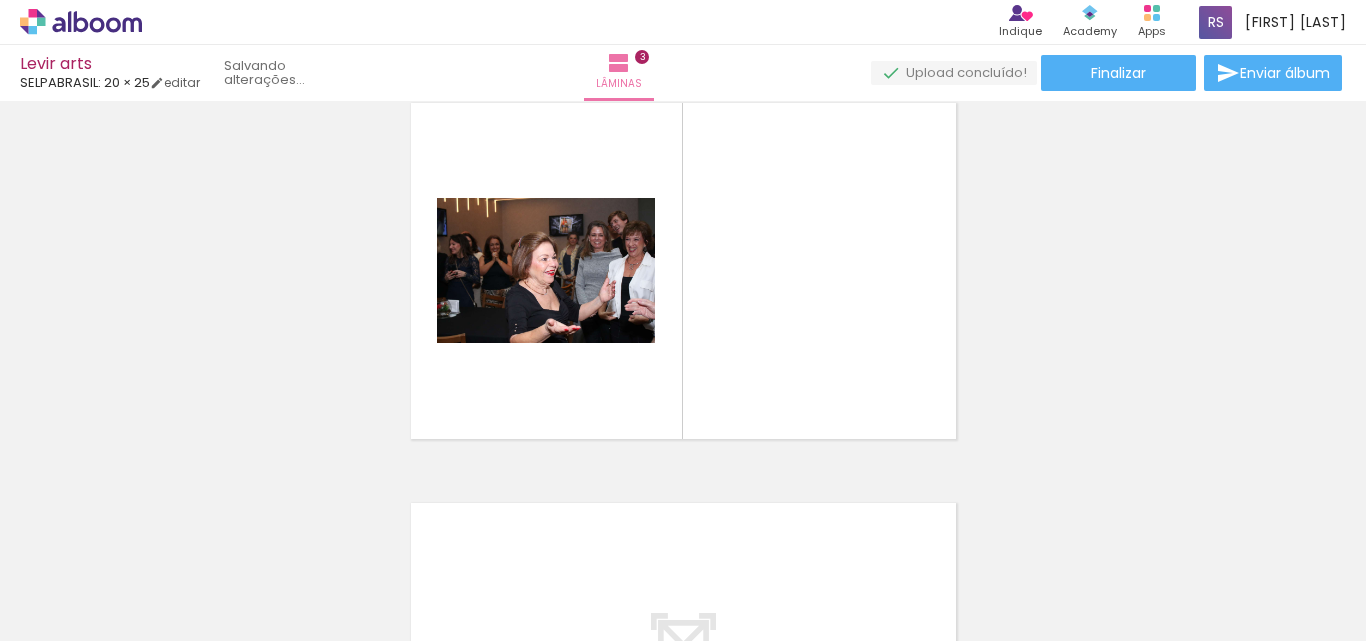 scroll, scrollTop: 826, scrollLeft: 0, axis: vertical 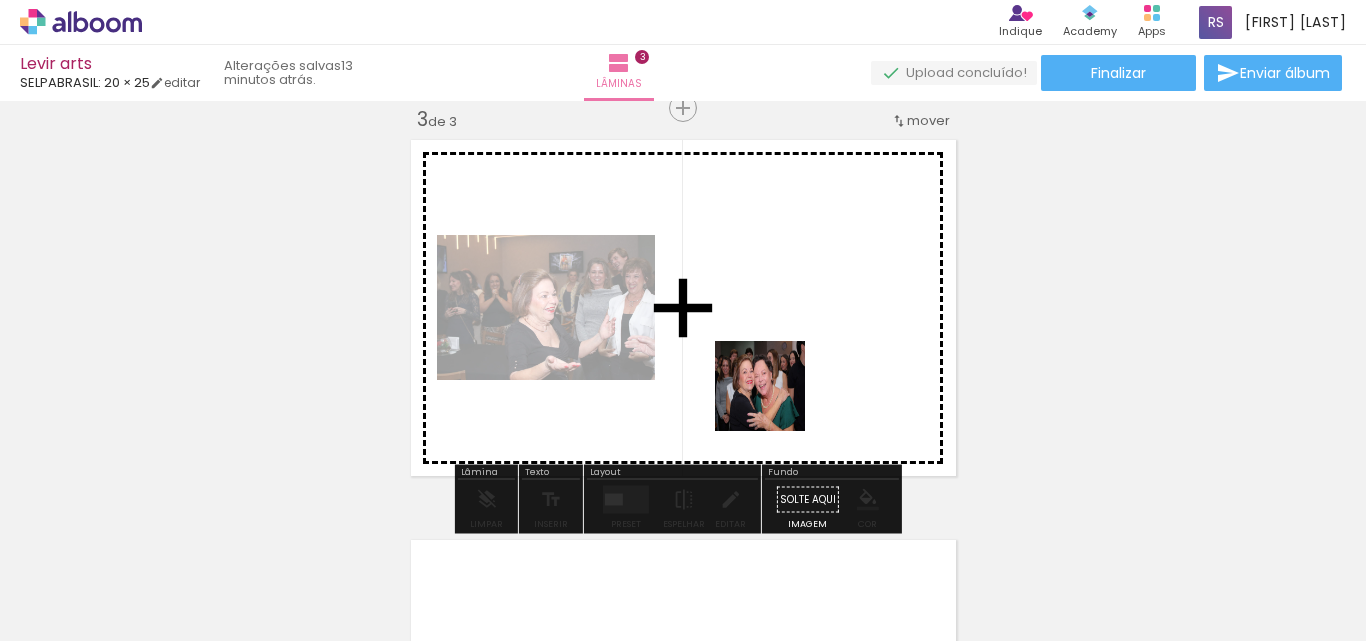 drag, startPoint x: 1103, startPoint y: 587, endPoint x: 774, endPoint y: 325, distance: 420.577 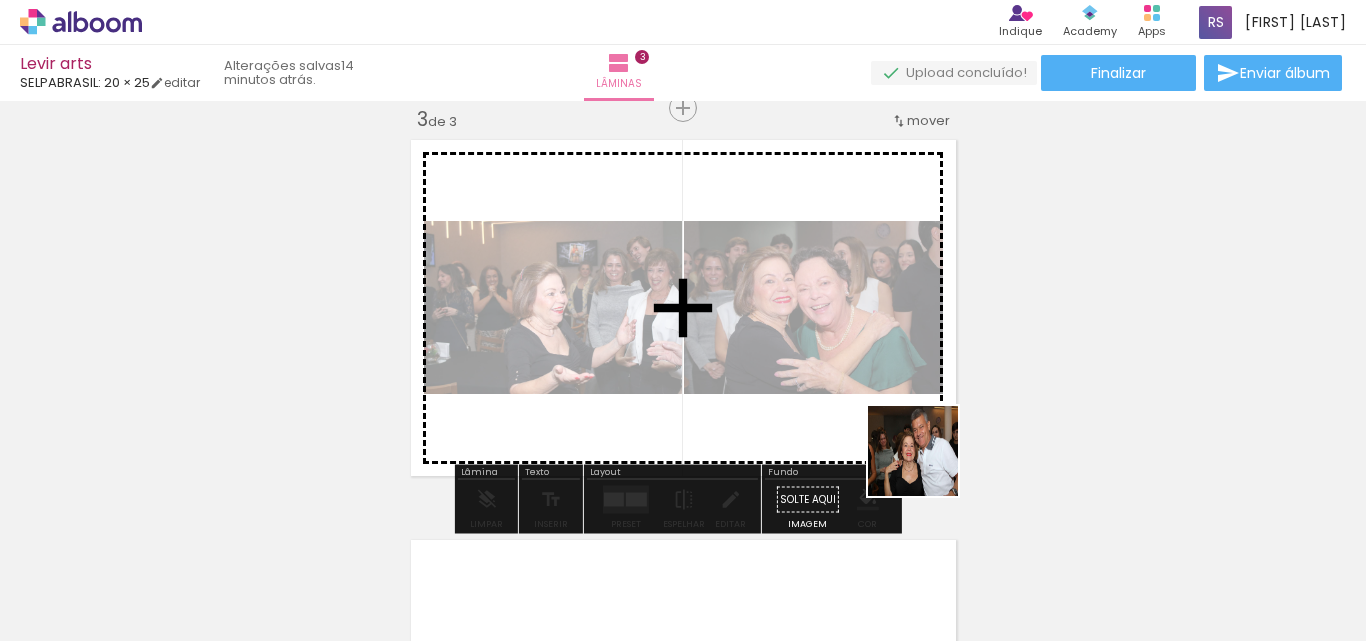 drag, startPoint x: 928, startPoint y: 466, endPoint x: 797, endPoint y: 334, distance: 185.97043 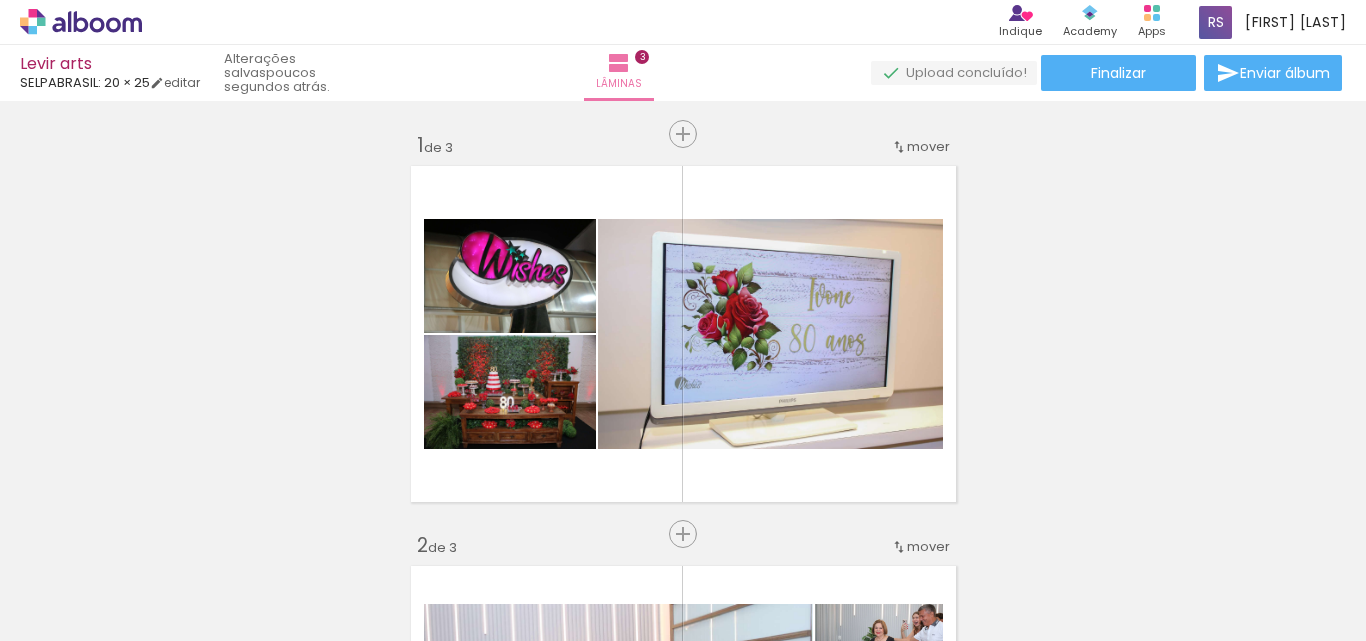 scroll, scrollTop: 0, scrollLeft: 0, axis: both 